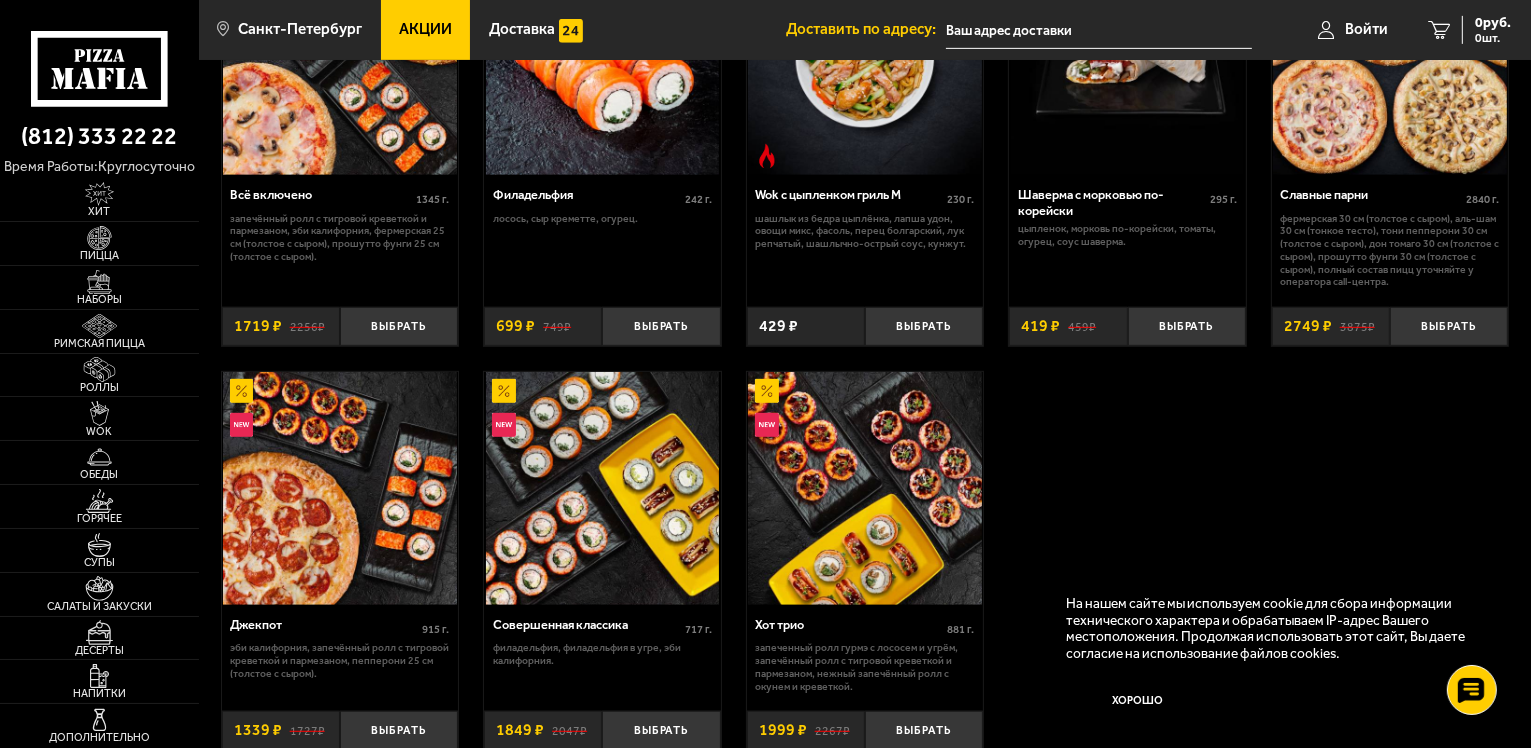 scroll, scrollTop: 1000, scrollLeft: 0, axis: vertical 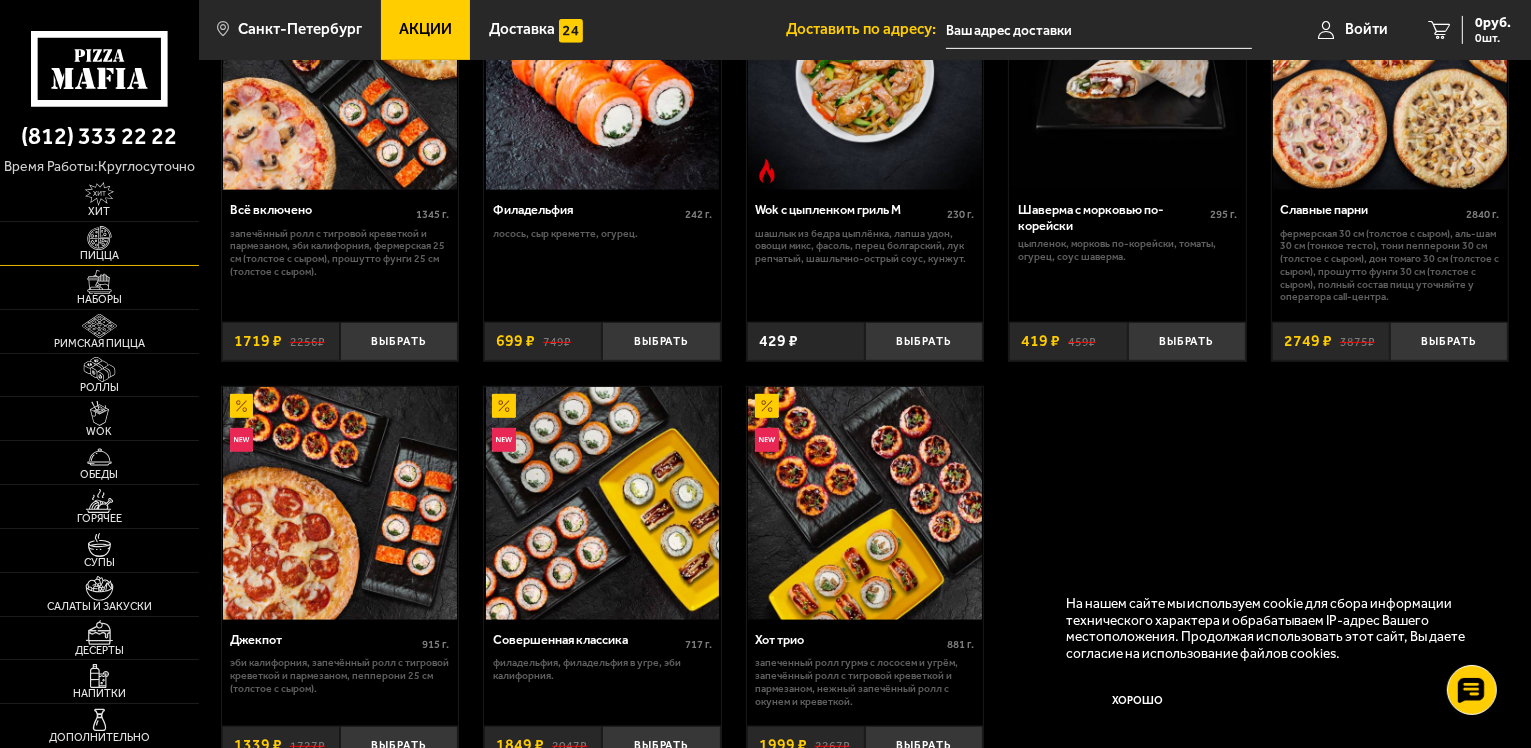 click at bounding box center [99, 238] 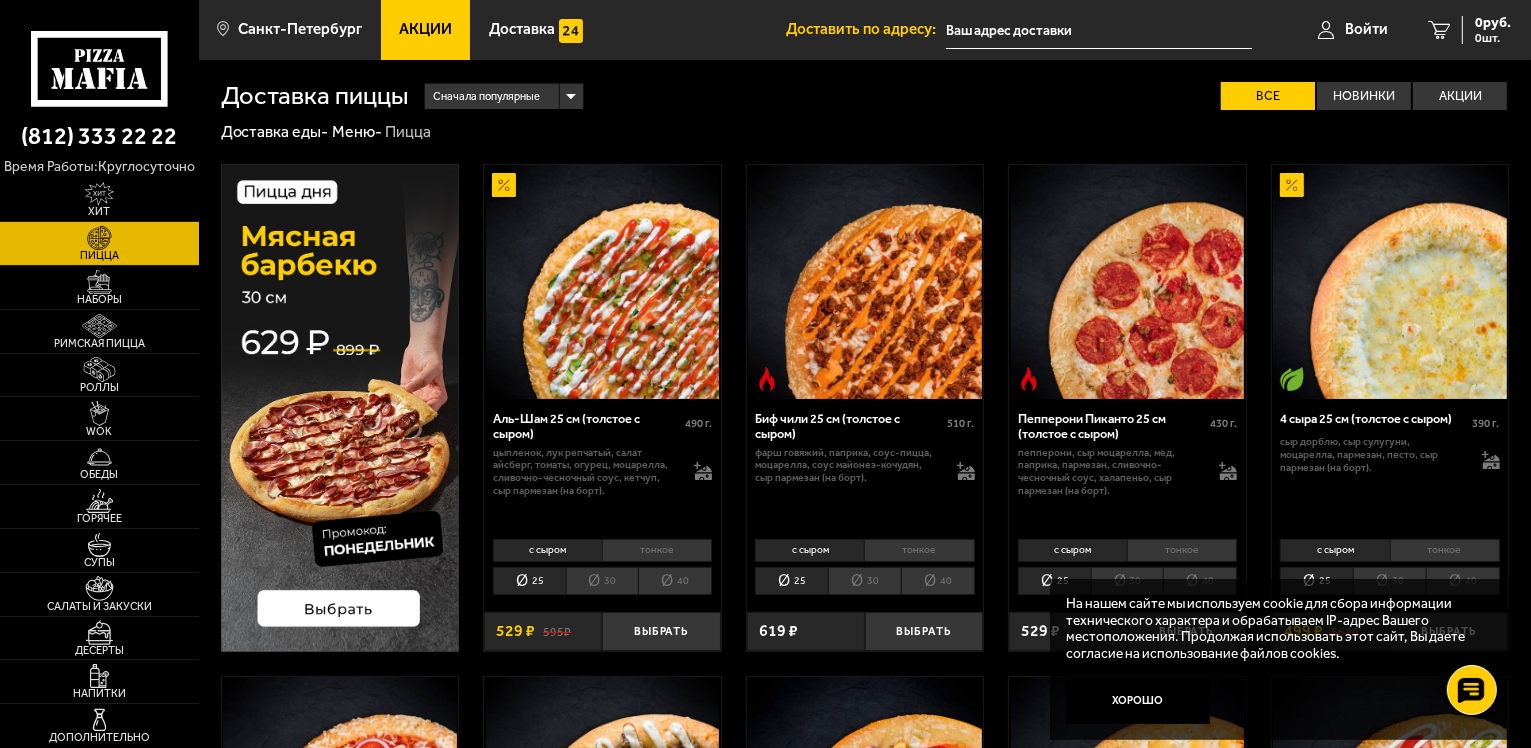 click on "30" at bounding box center [602, 581] 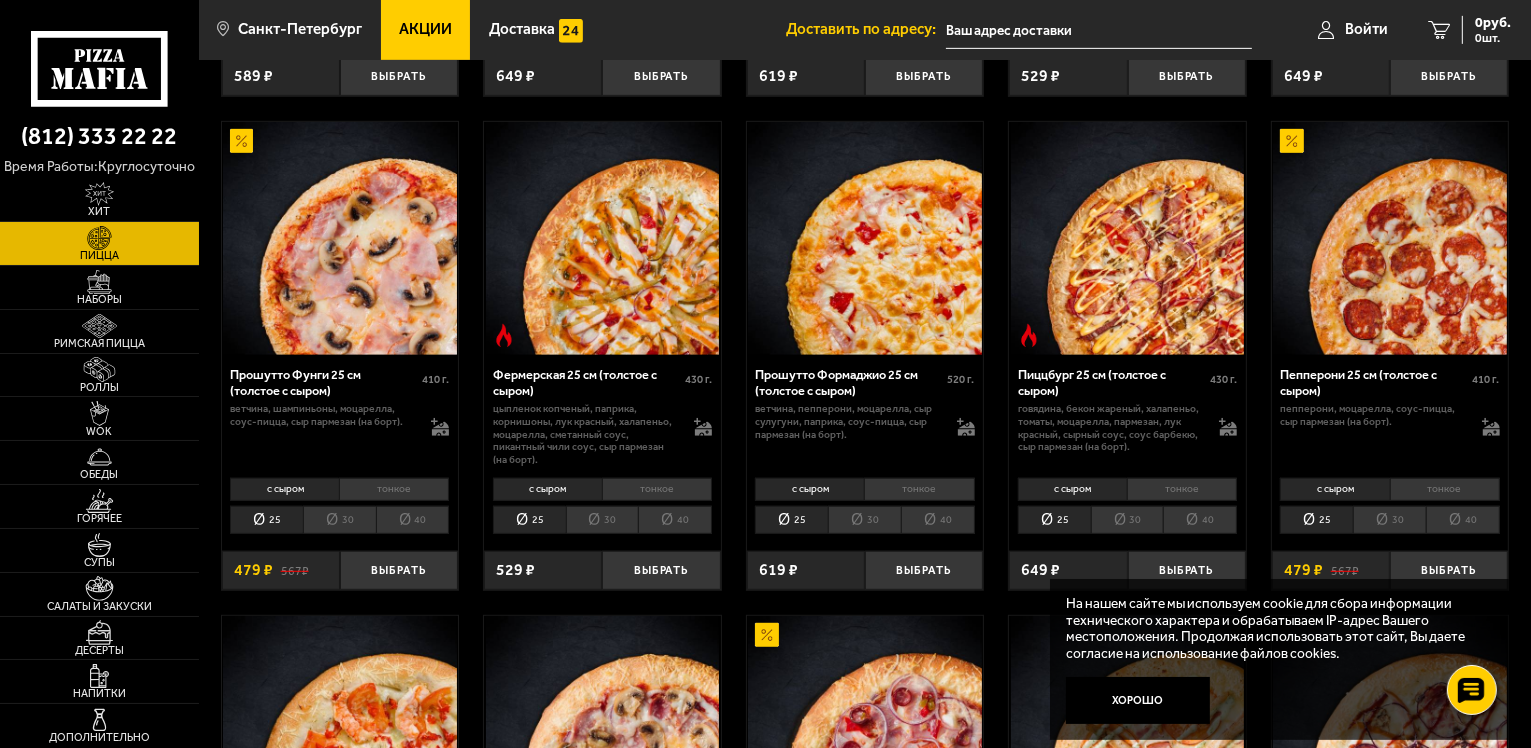 scroll, scrollTop: 1100, scrollLeft: 0, axis: vertical 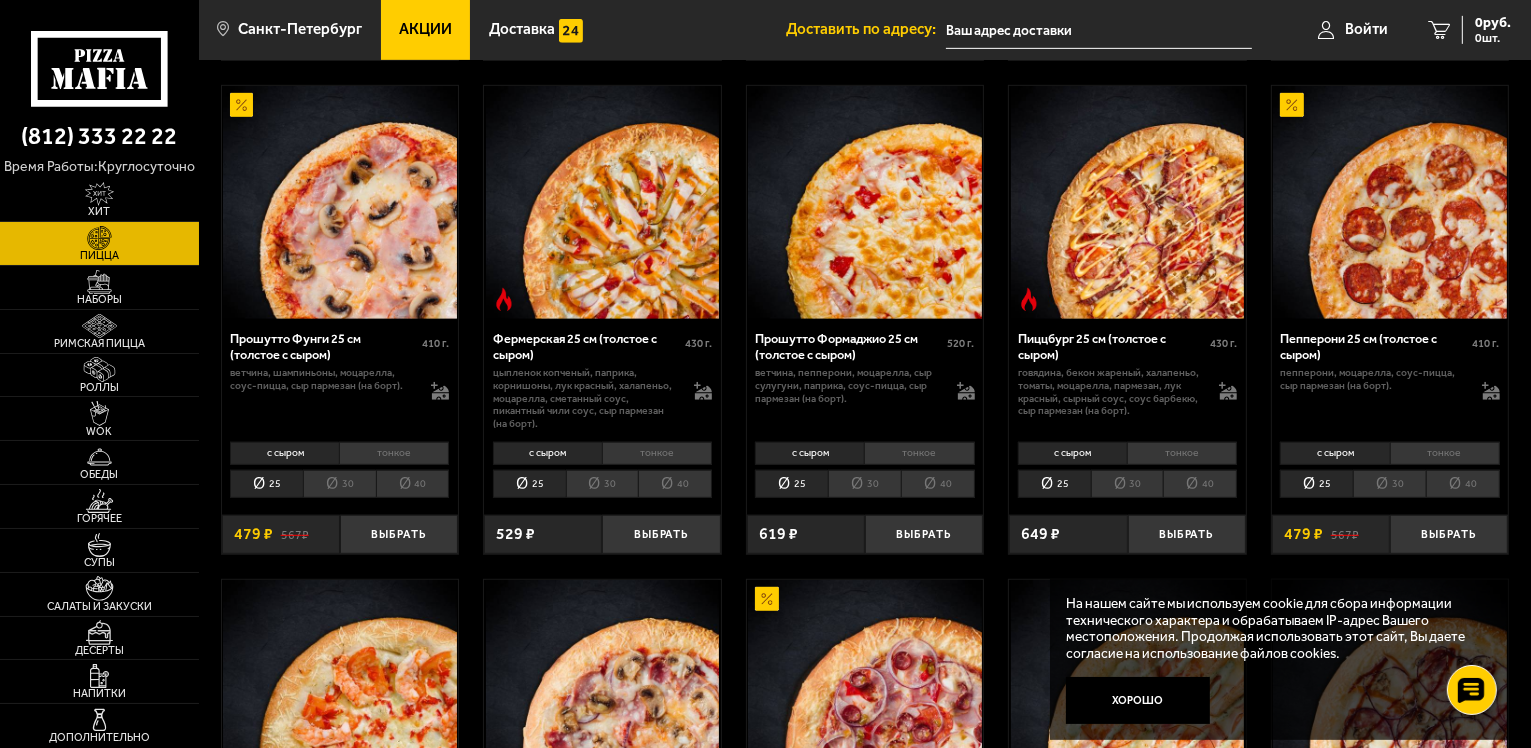 click on "30" at bounding box center (339, 484) 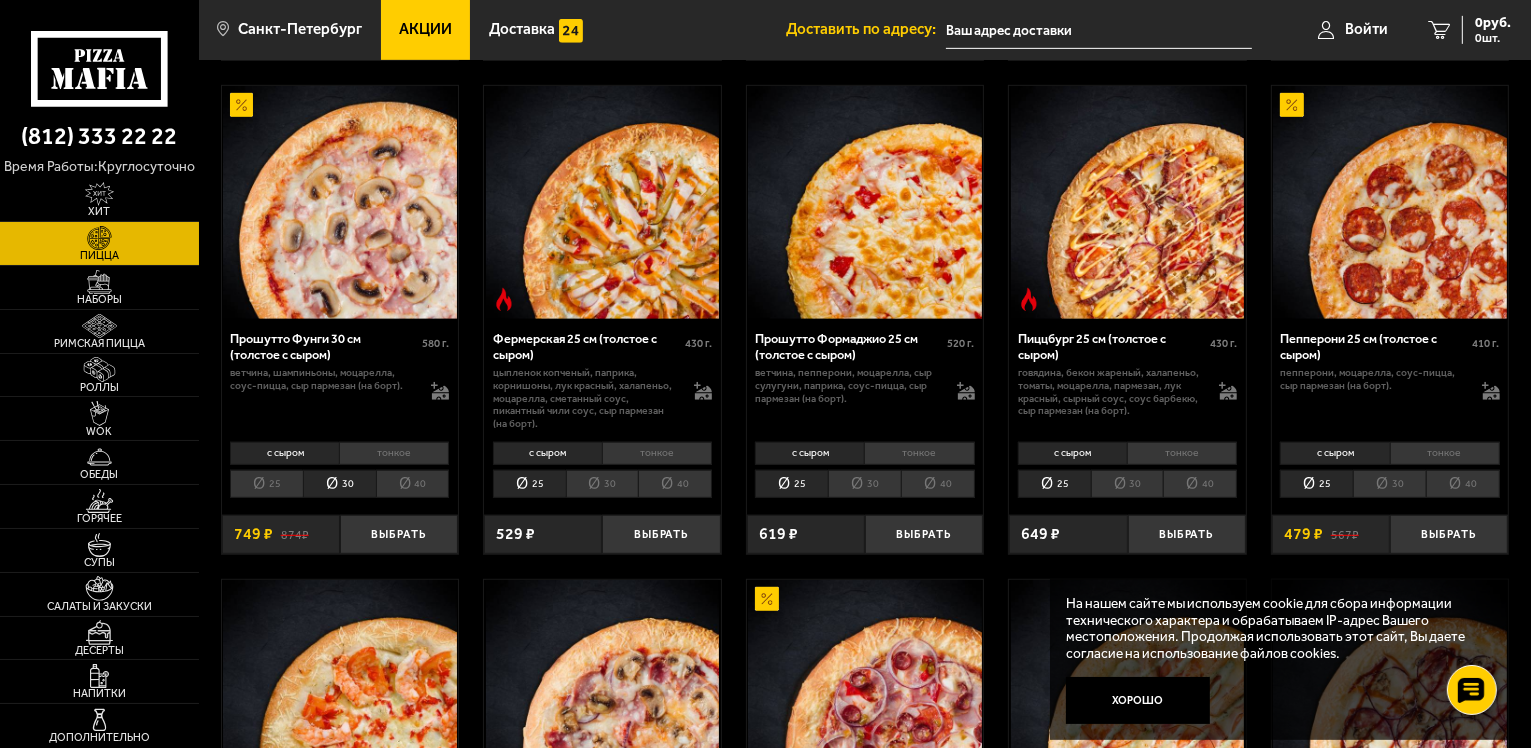 click on "тонкое" at bounding box center (394, 453) 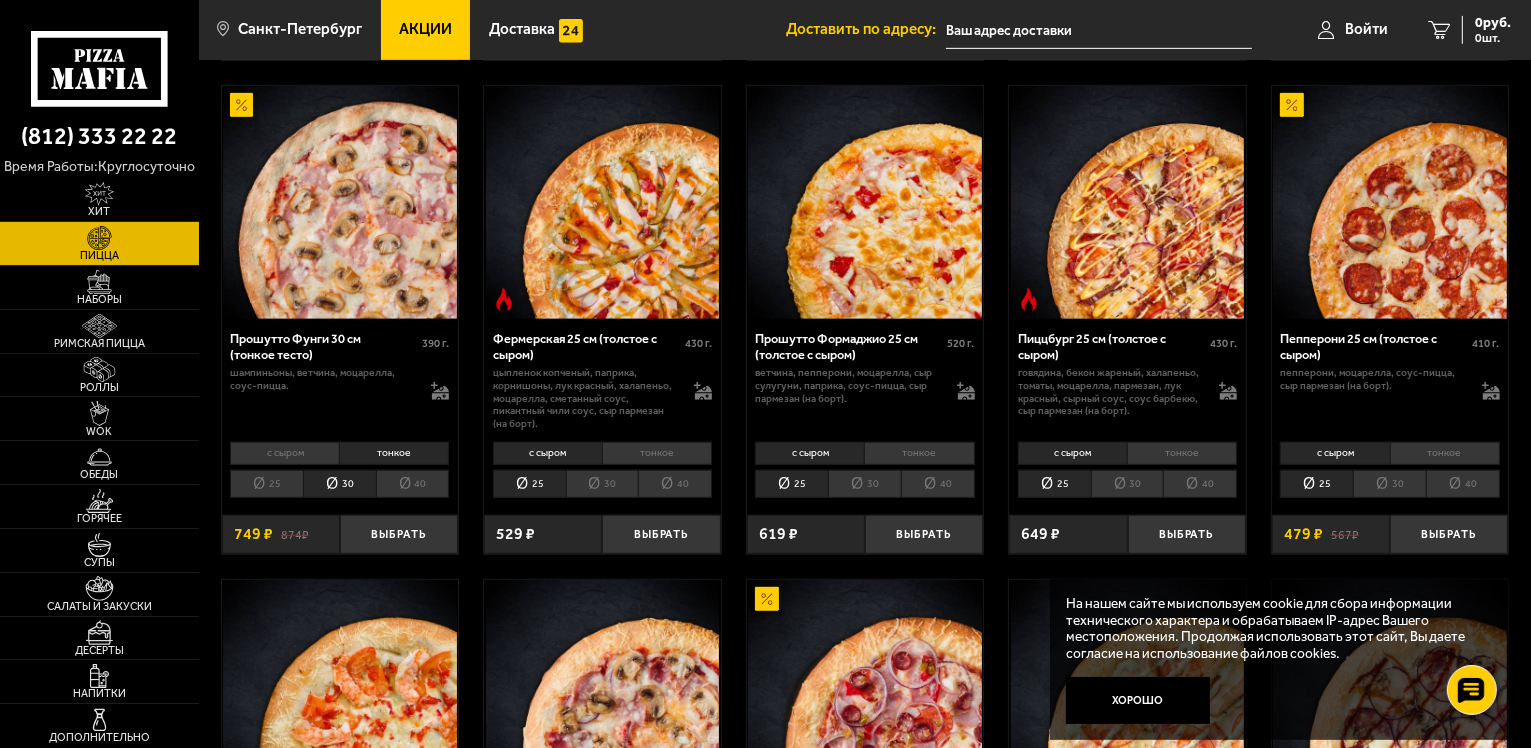 click on "с сыром" at bounding box center [284, 453] 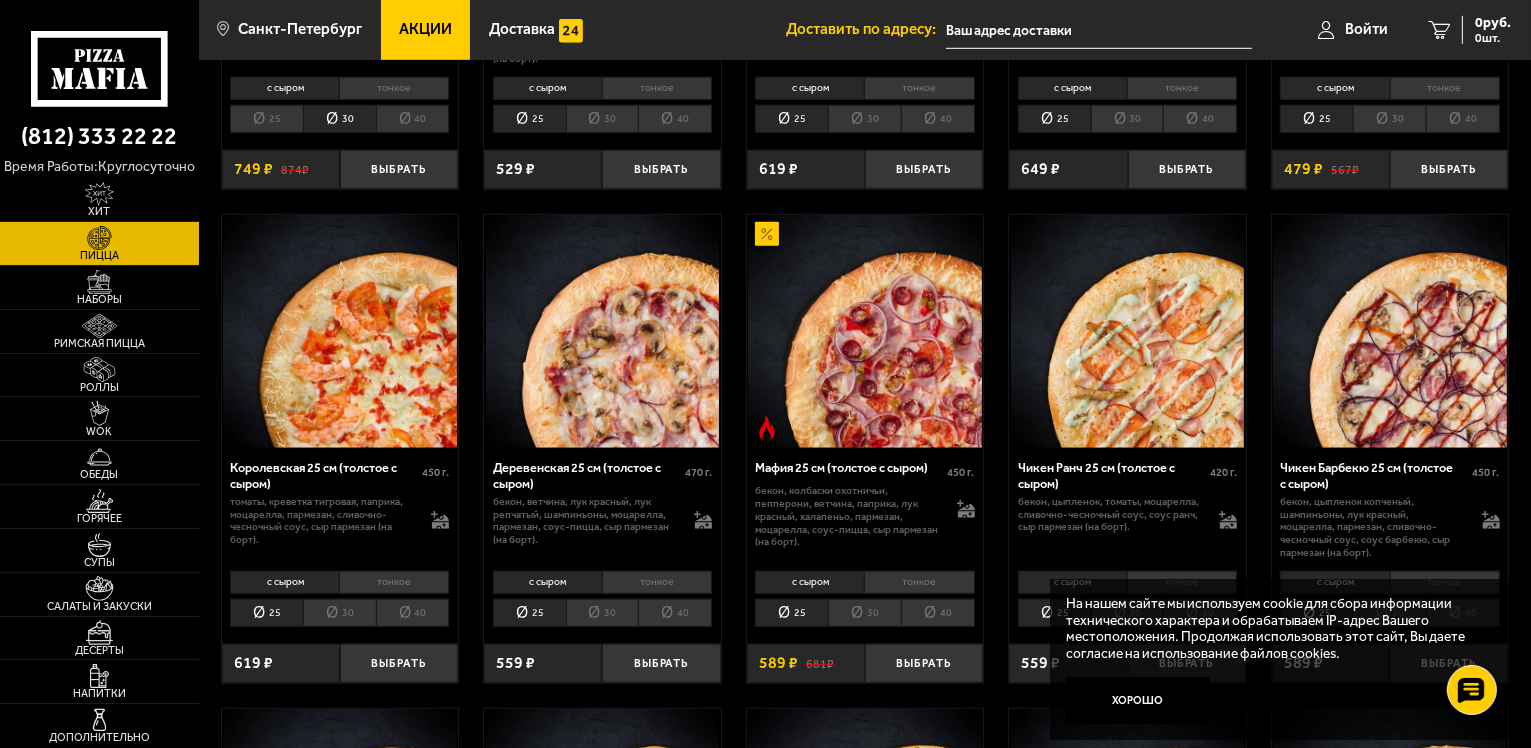 scroll, scrollTop: 1500, scrollLeft: 0, axis: vertical 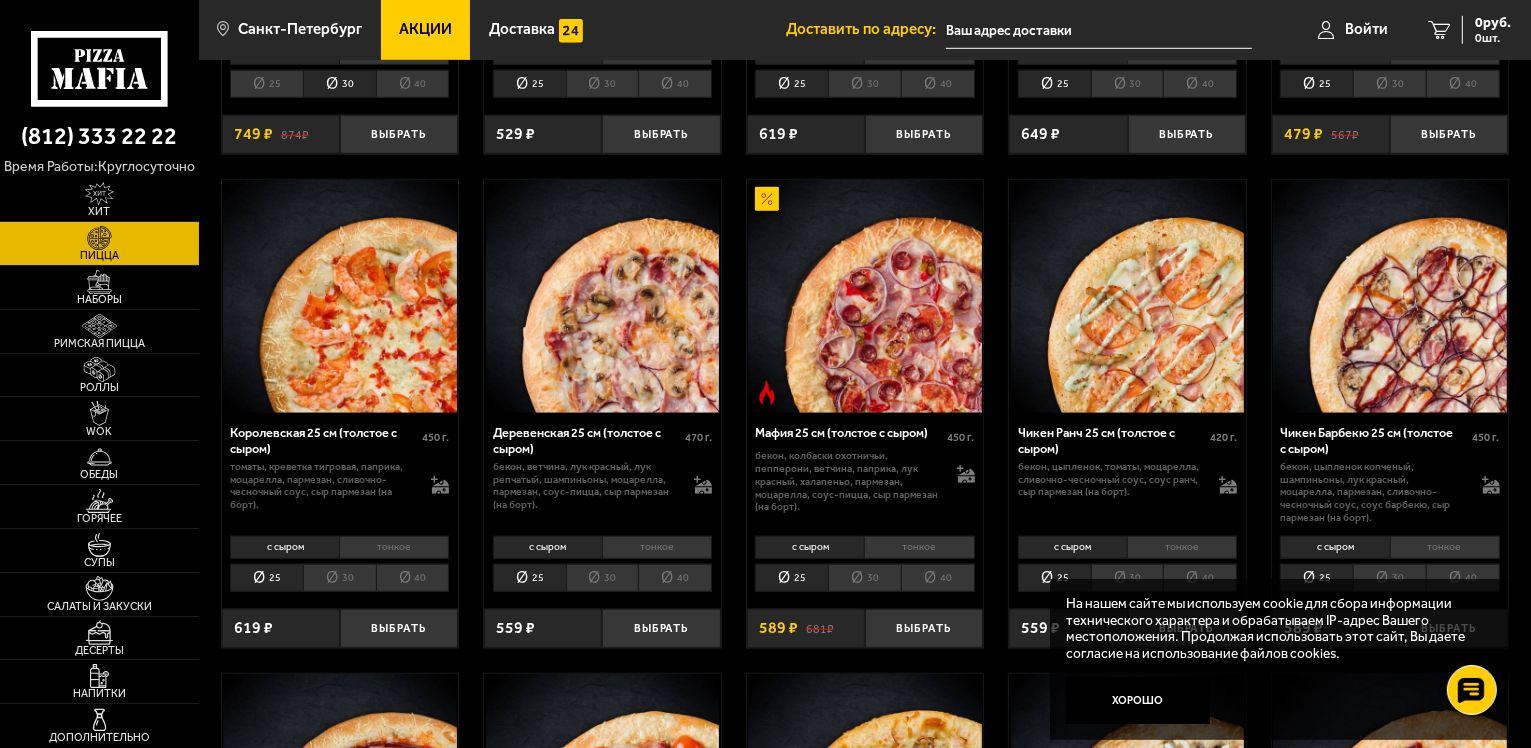 click on "30" at bounding box center (602, 578) 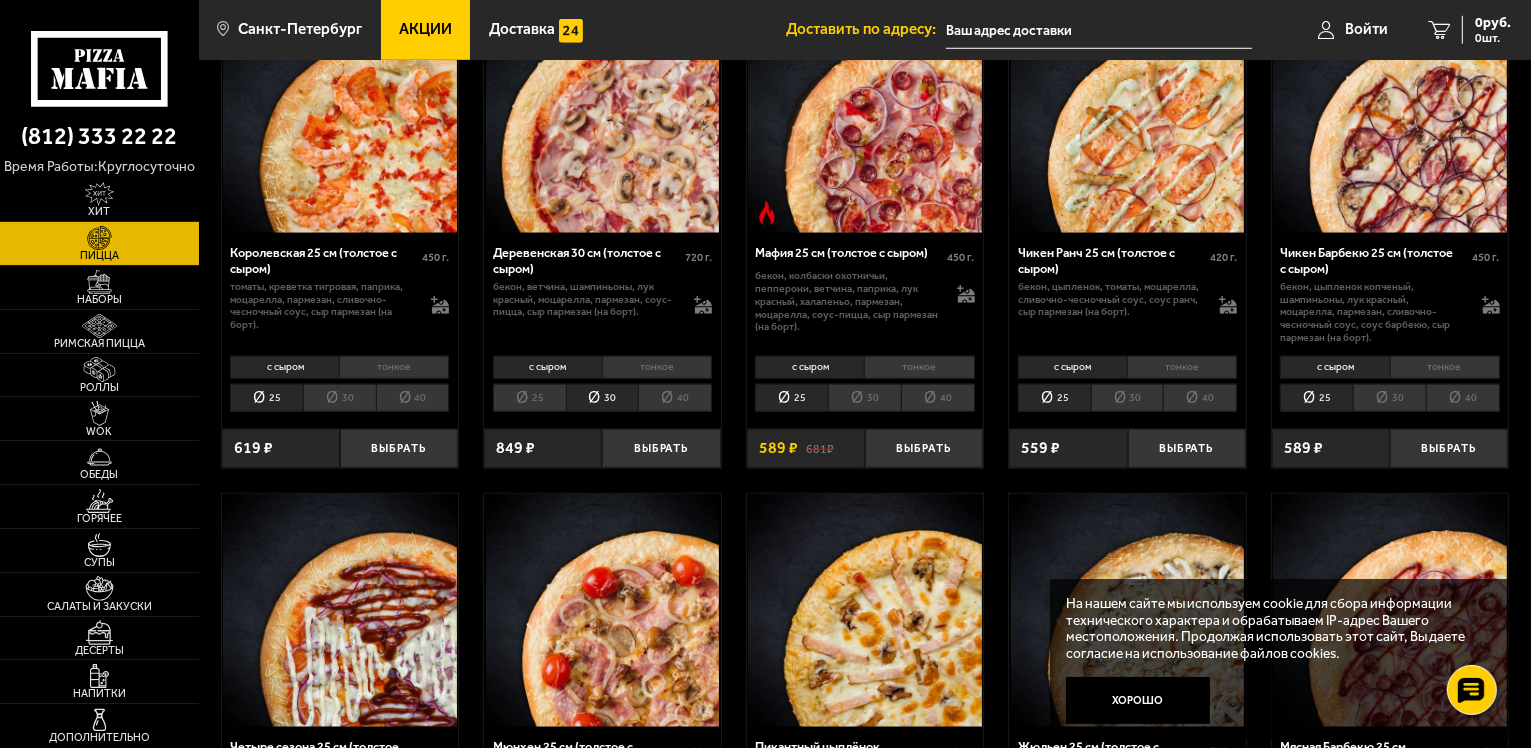 scroll, scrollTop: 1700, scrollLeft: 0, axis: vertical 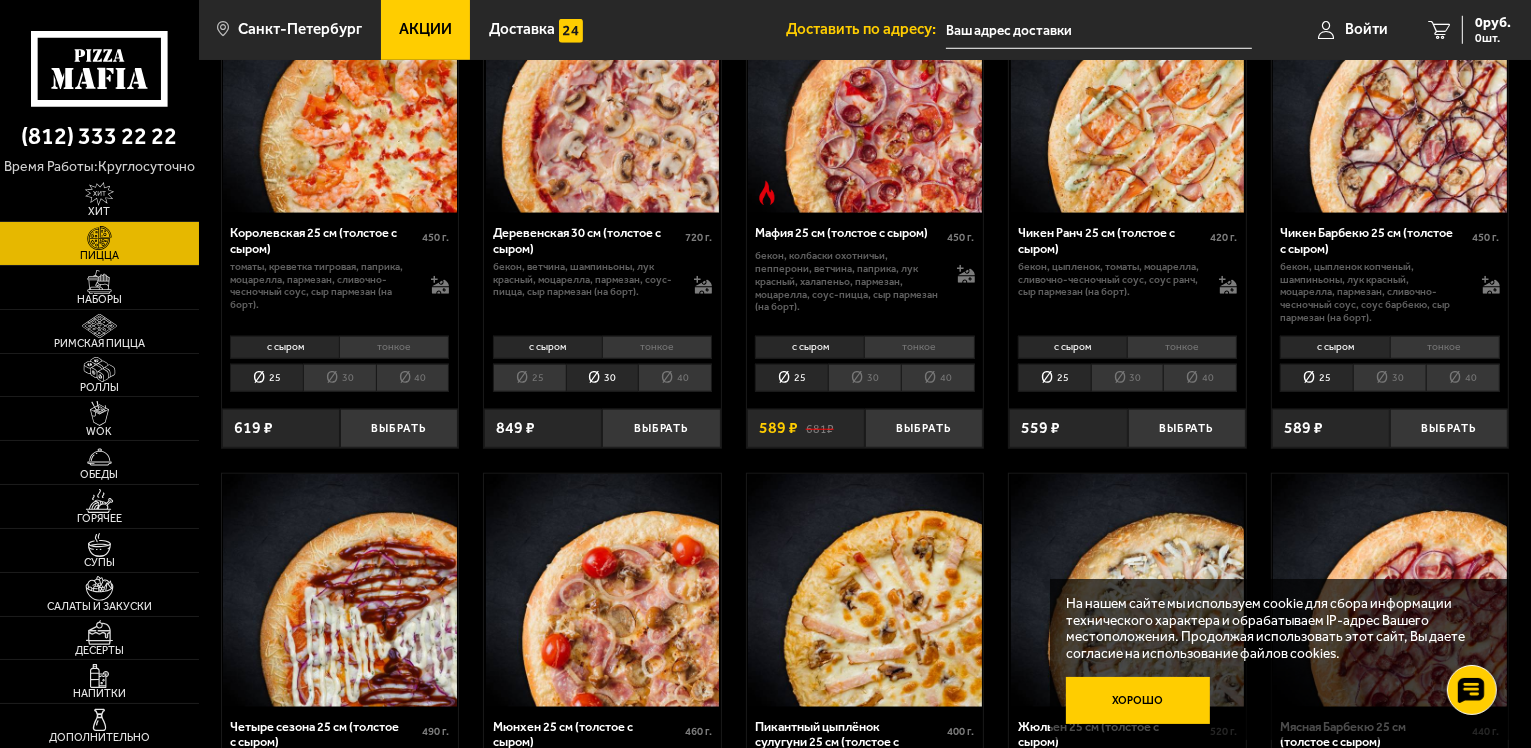 click on "Хорошо" at bounding box center [1138, 701] 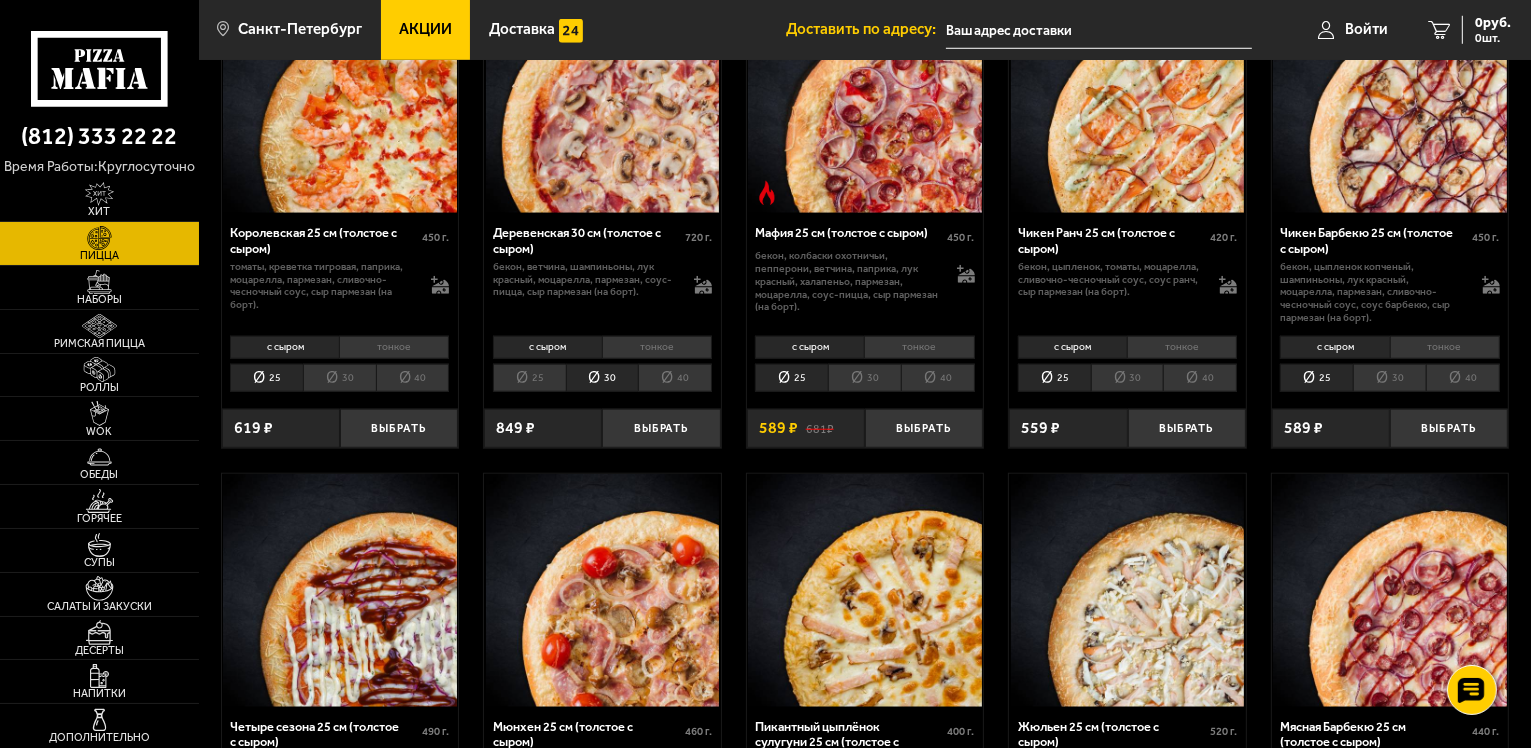 click on "30" at bounding box center (1389, 378) 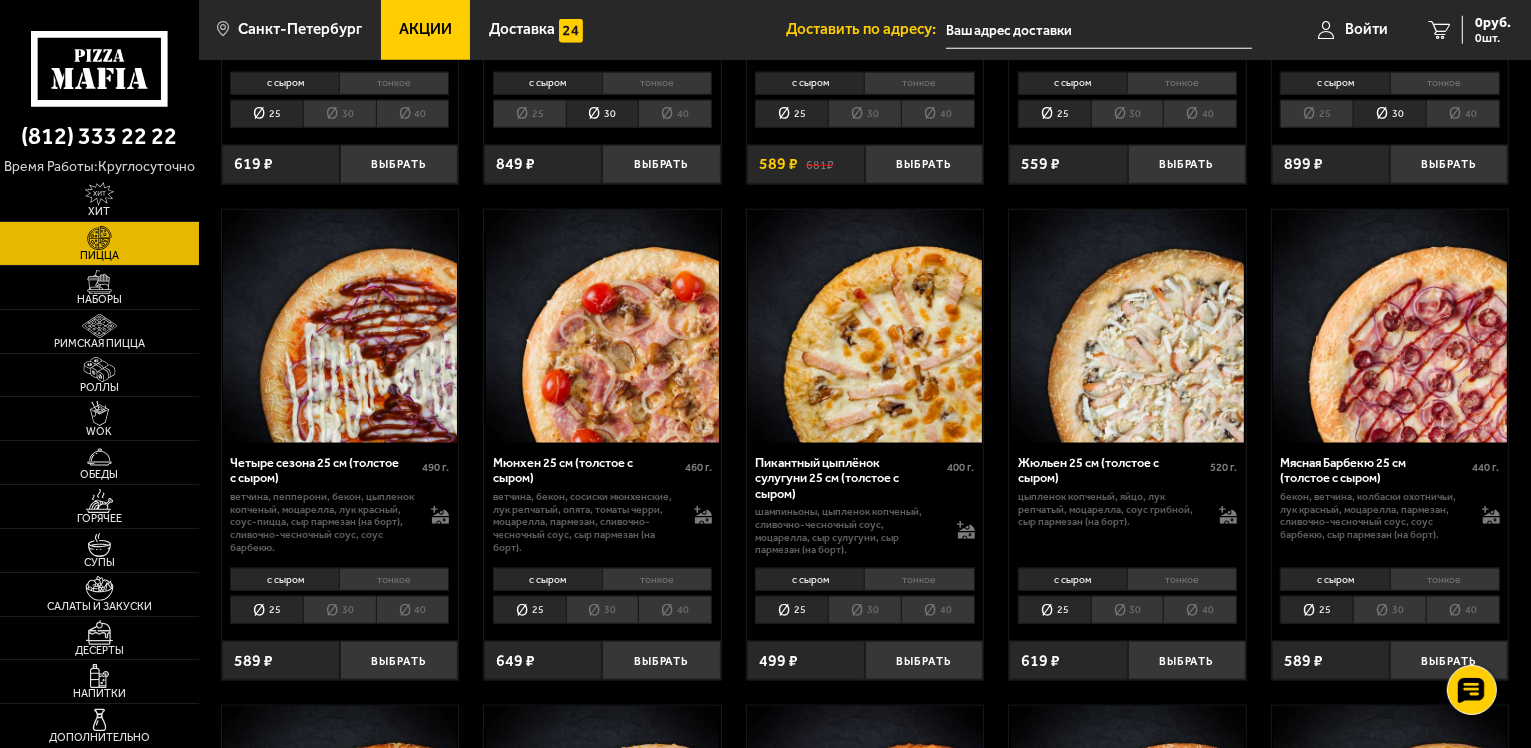 scroll, scrollTop: 2000, scrollLeft: 0, axis: vertical 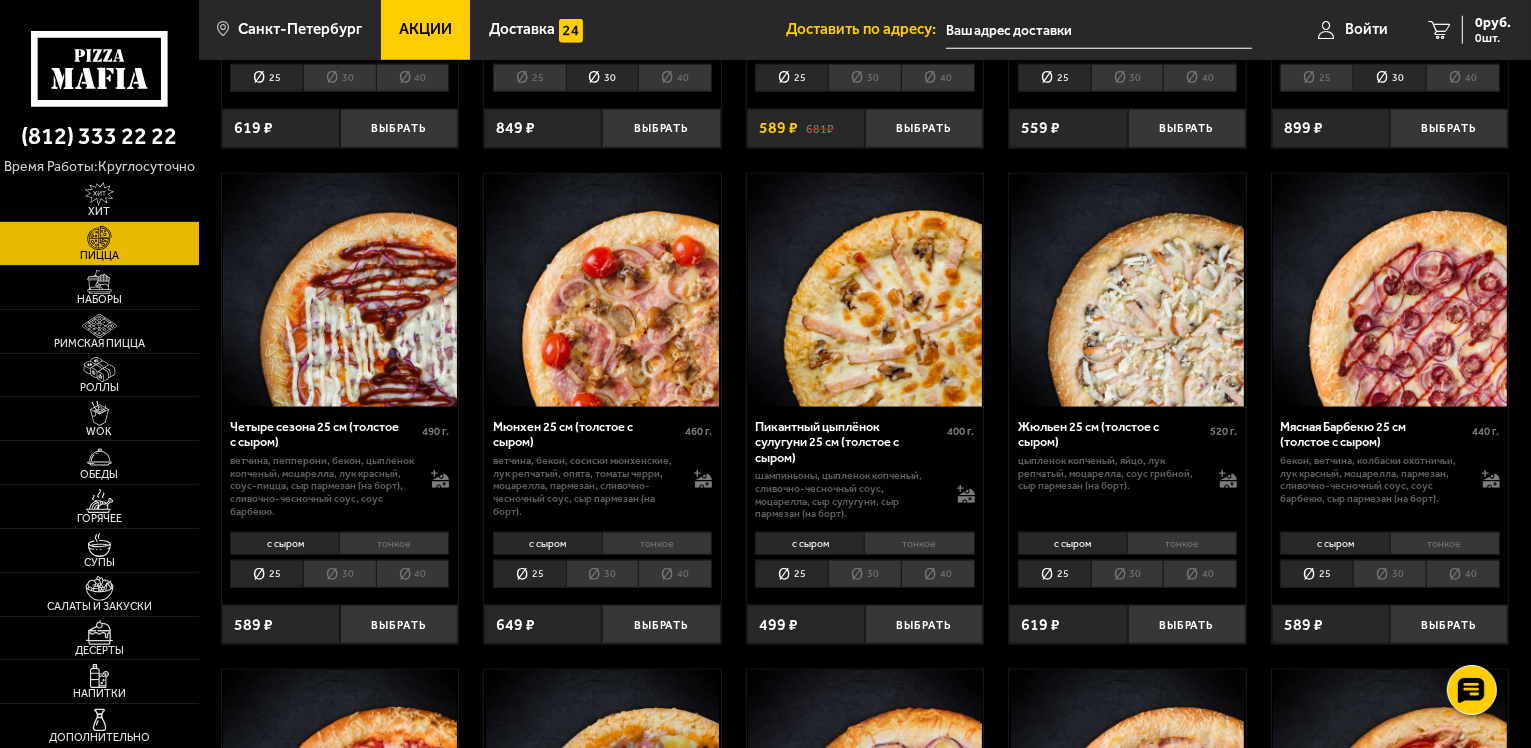 click on "30" at bounding box center (864, 574) 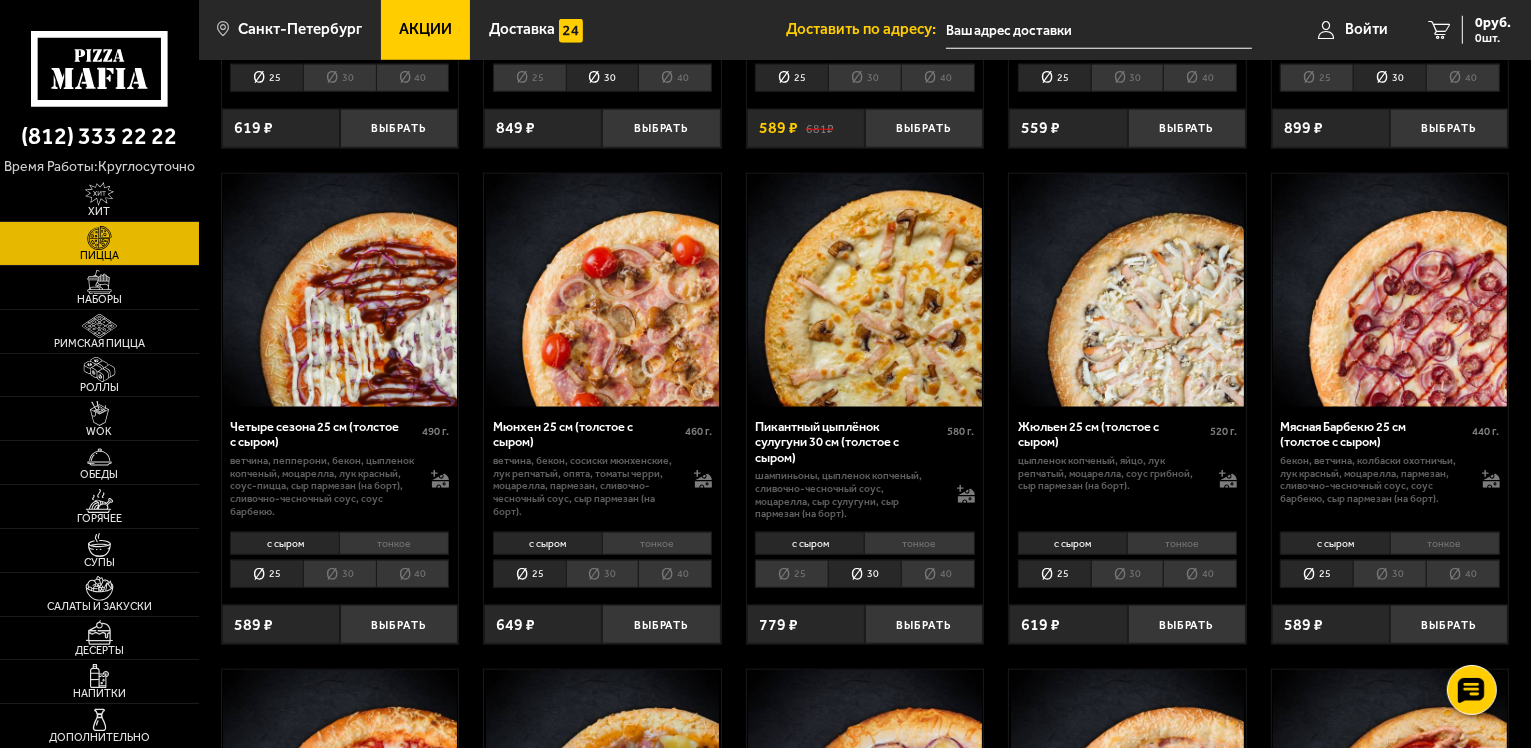 click on "тонкое" at bounding box center [919, 543] 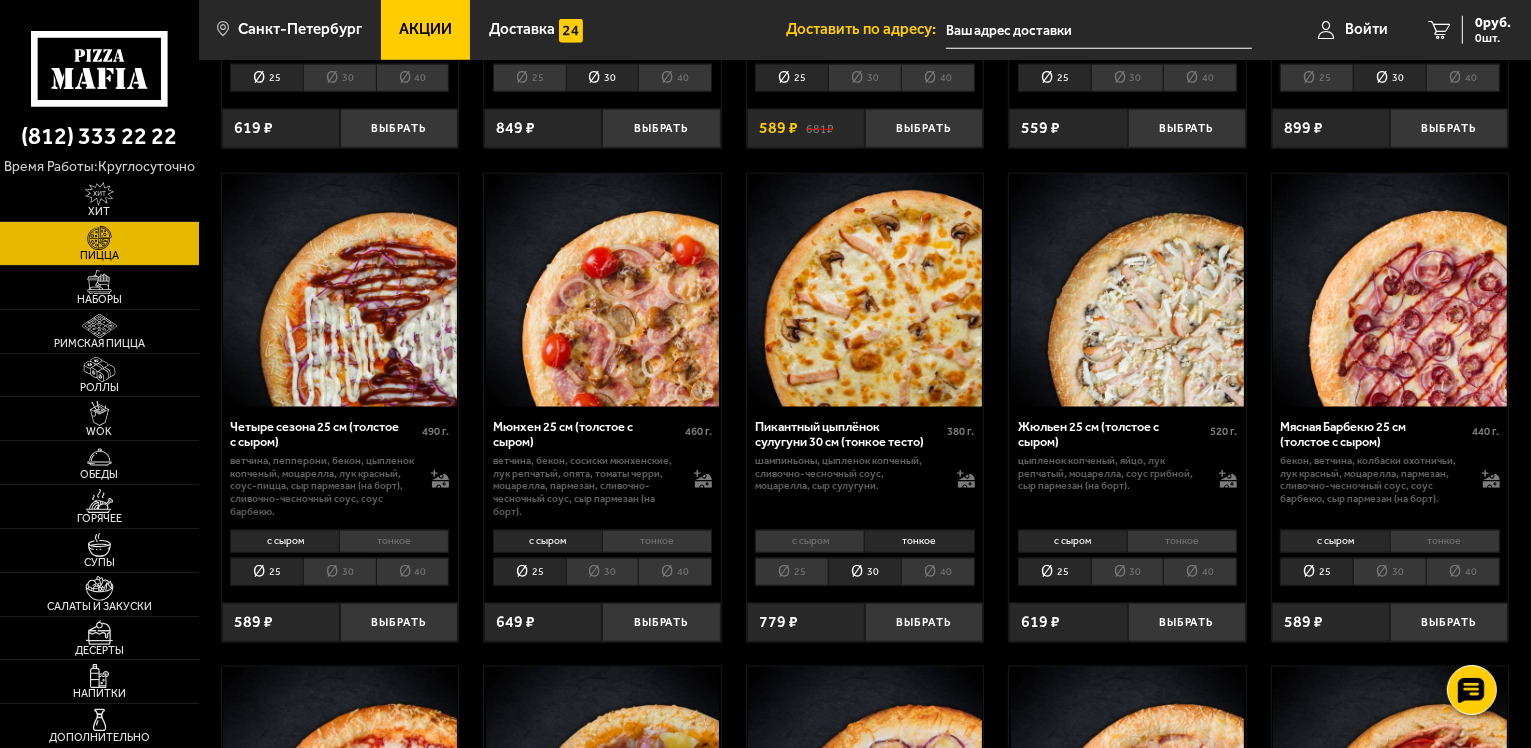 click on "30" at bounding box center (602, 572) 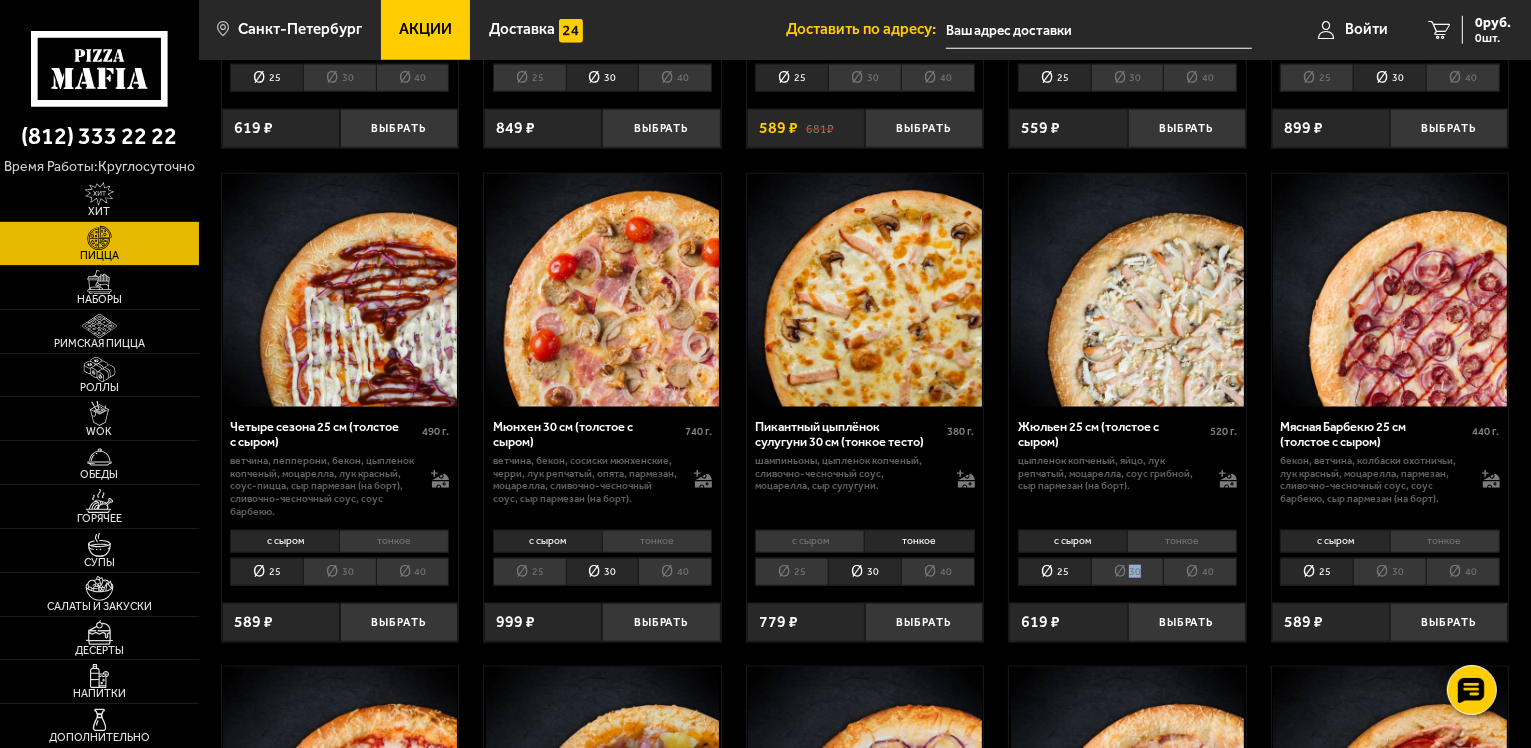 click on "30" at bounding box center [1127, 572] 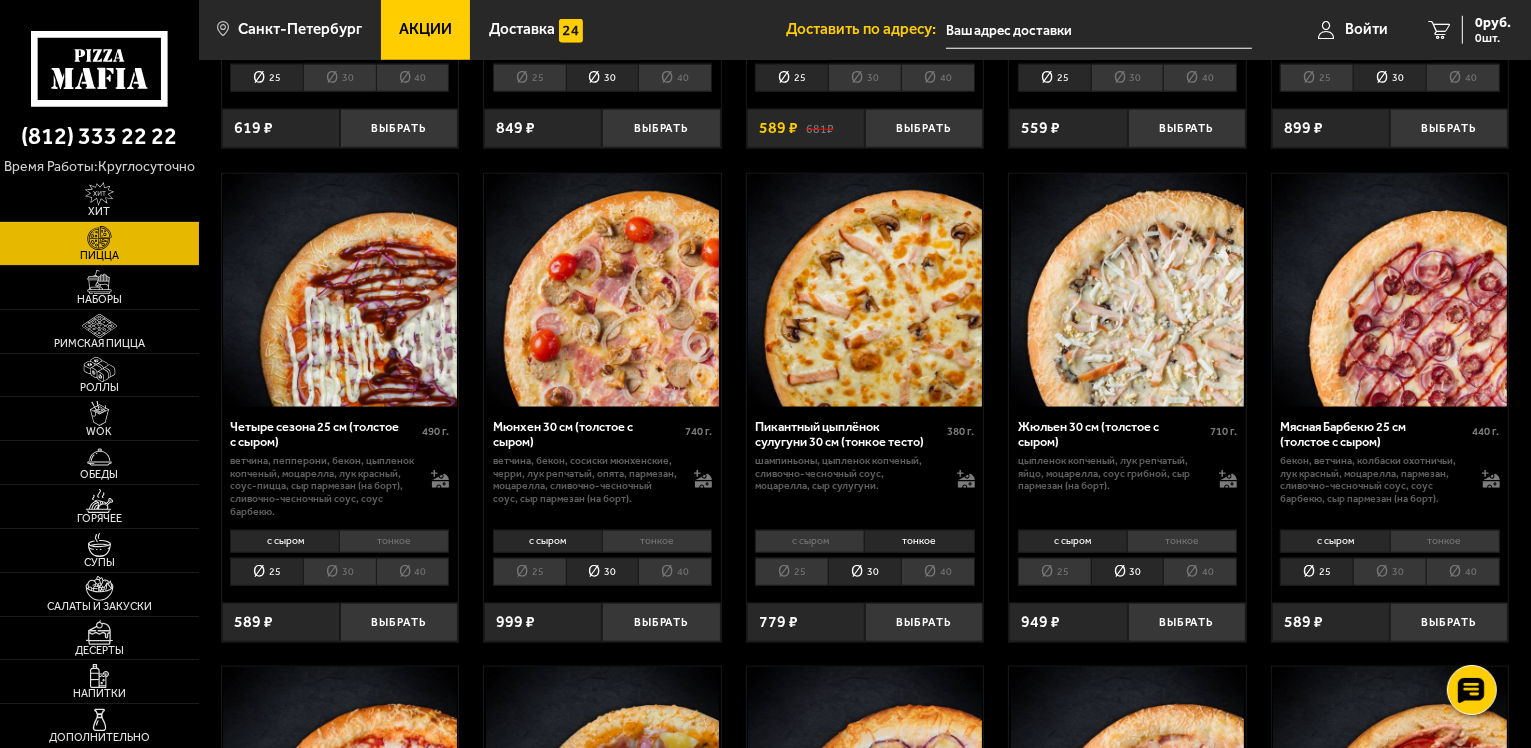 click on "тонкое" at bounding box center [1182, 541] 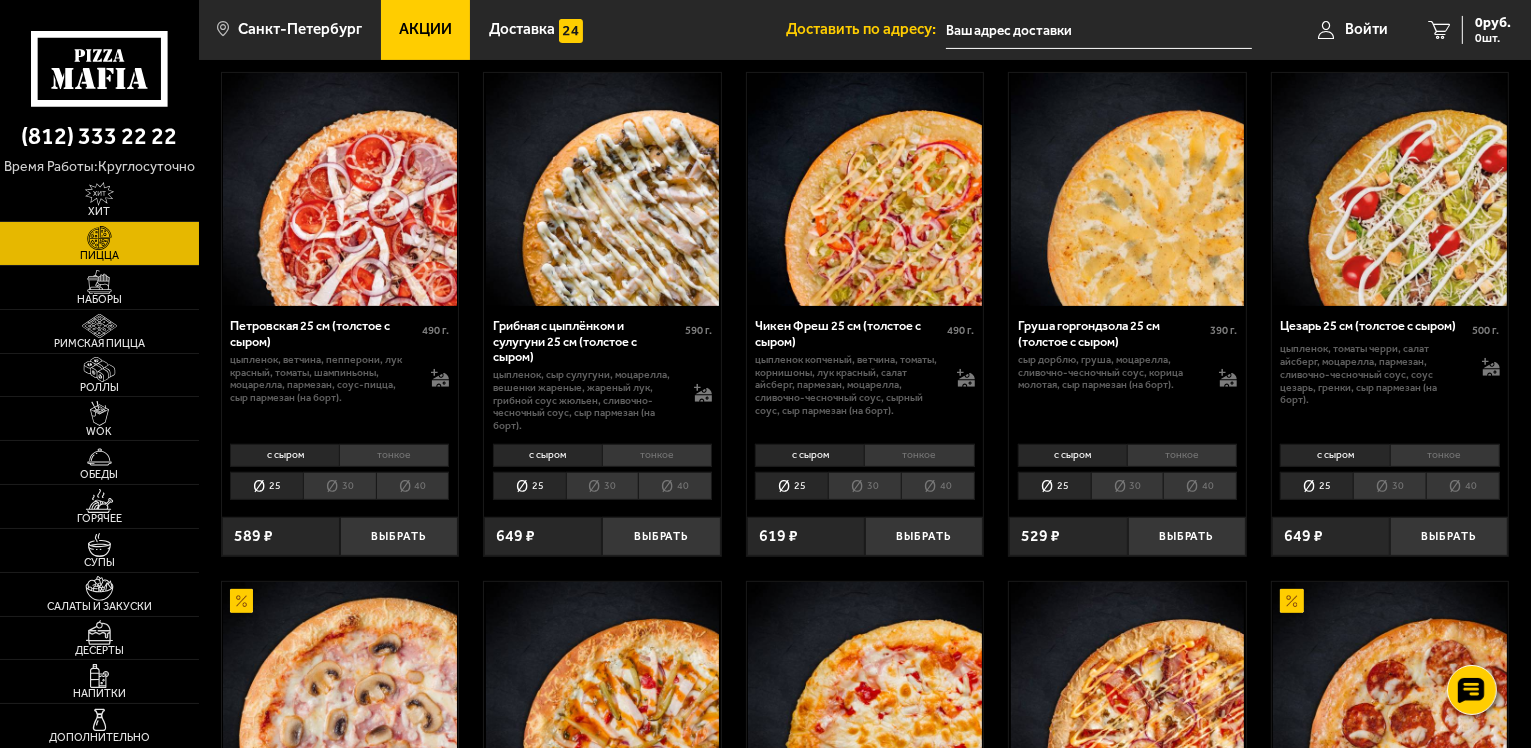 scroll, scrollTop: 600, scrollLeft: 0, axis: vertical 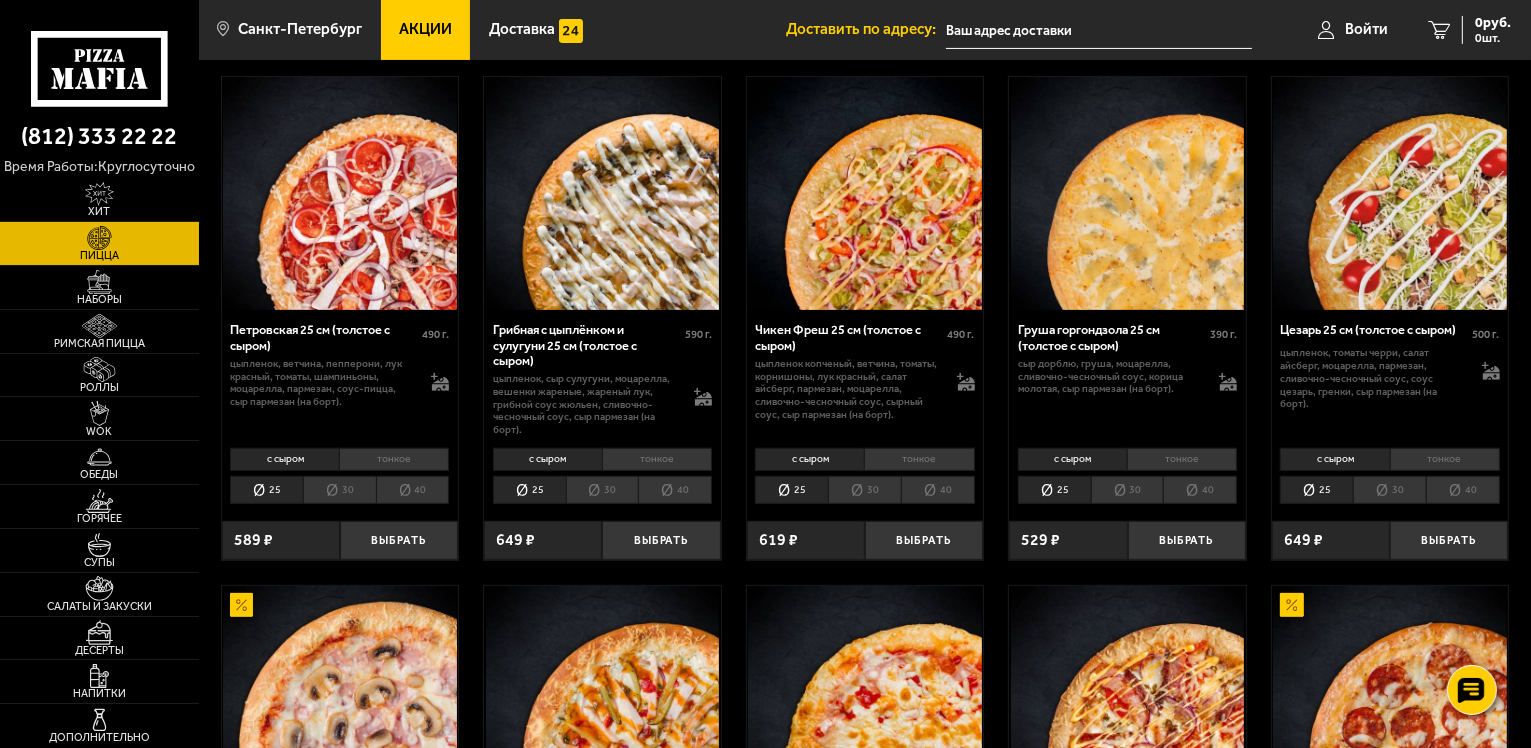 click on "30" at bounding box center (1389, 490) 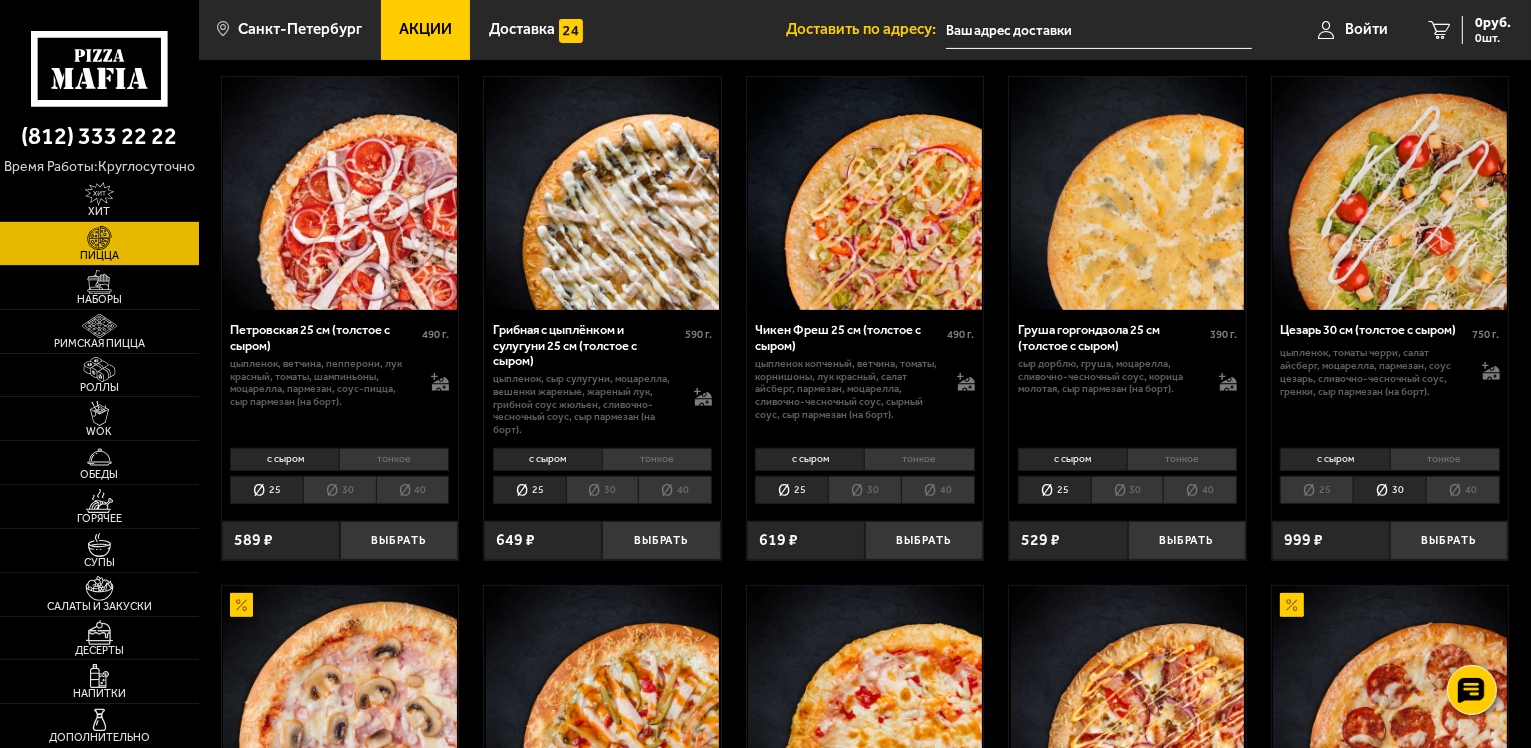 click on "30" at bounding box center (1127, 490) 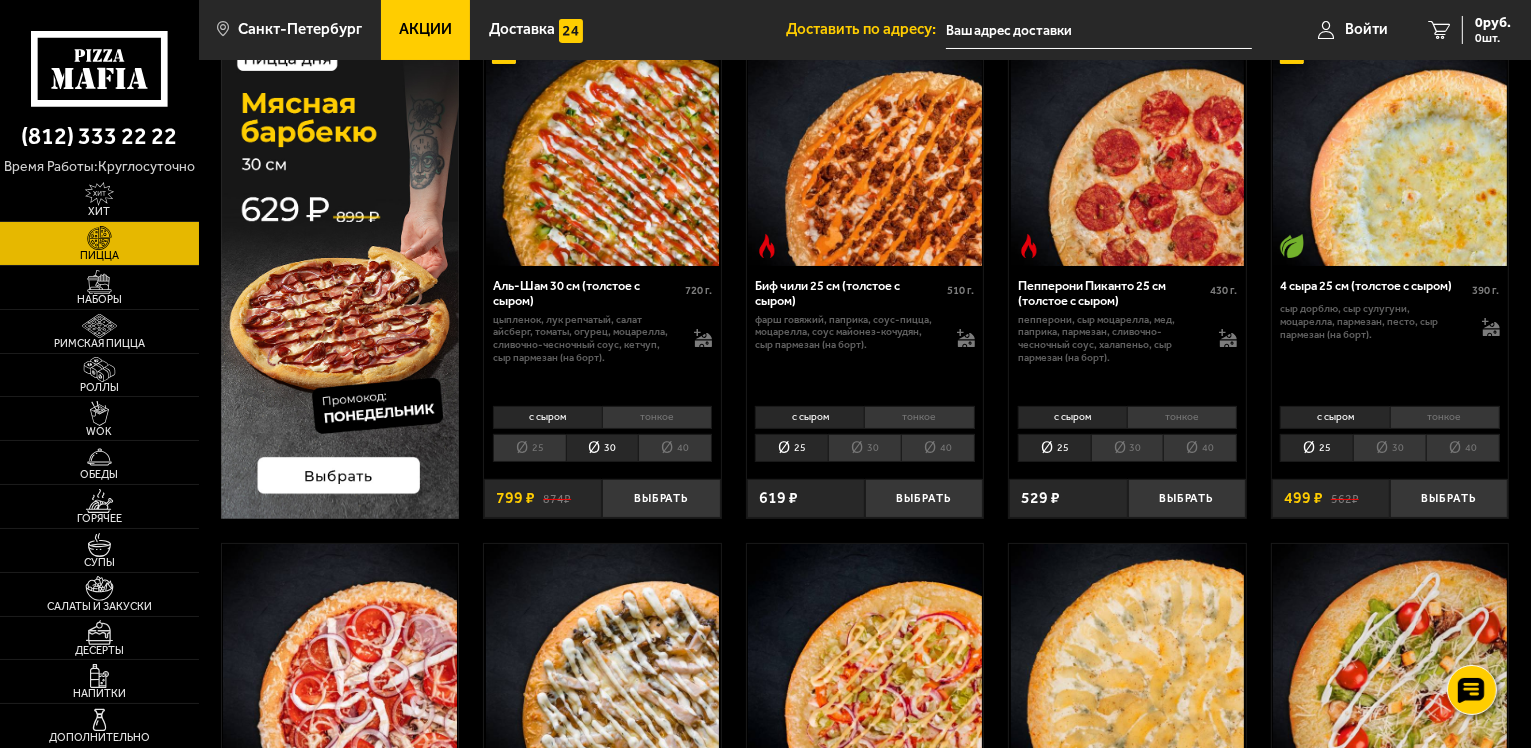 scroll, scrollTop: 100, scrollLeft: 0, axis: vertical 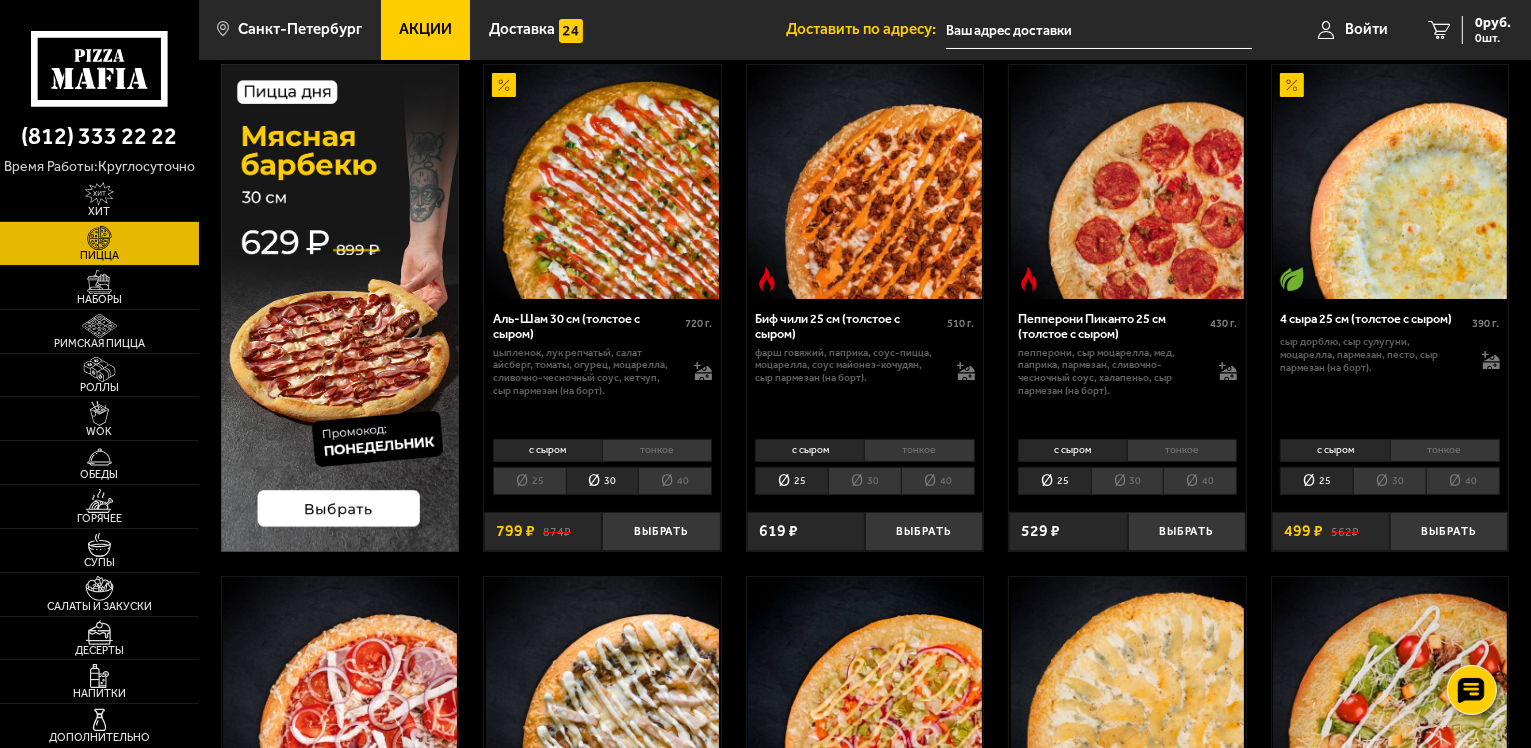click on "30" at bounding box center (1389, 481) 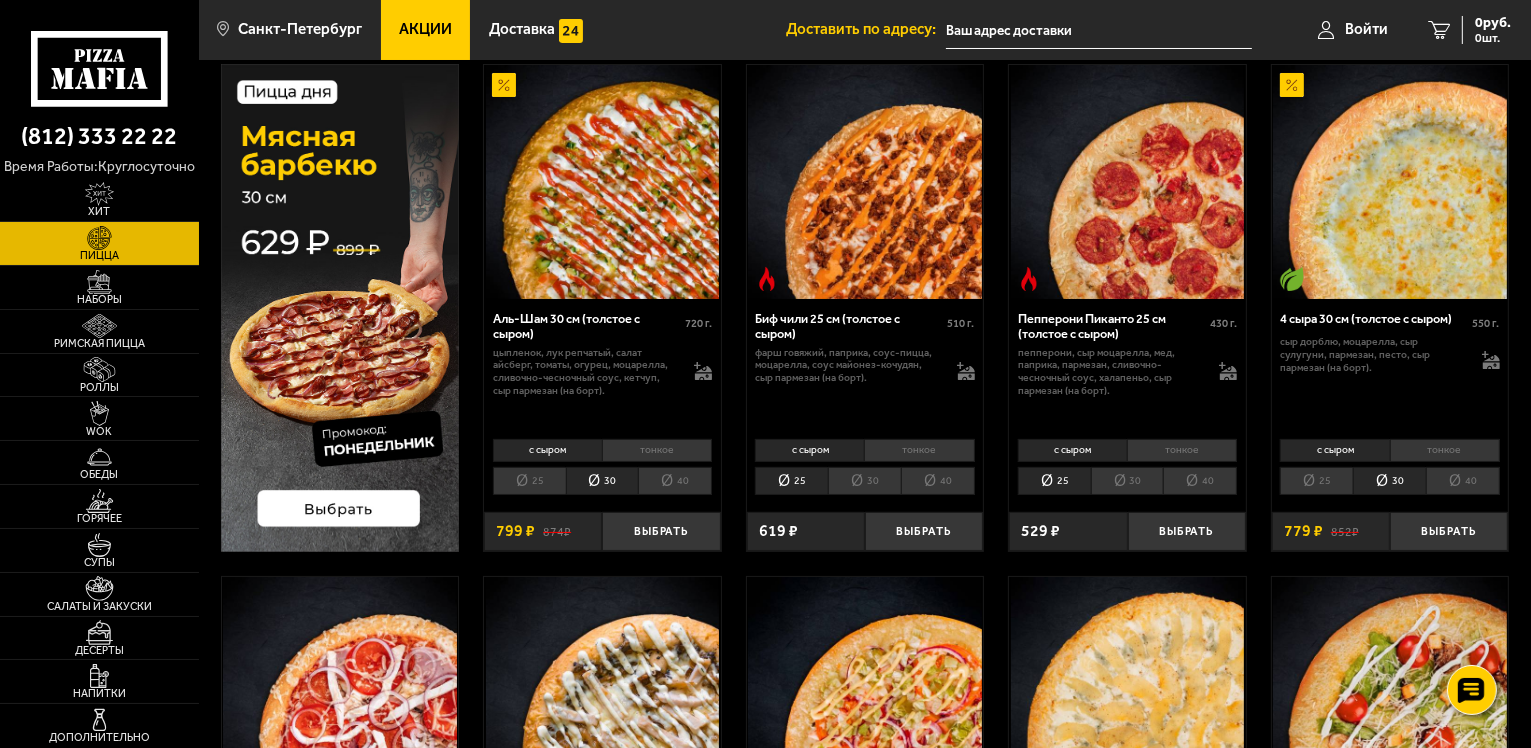 scroll, scrollTop: 0, scrollLeft: 0, axis: both 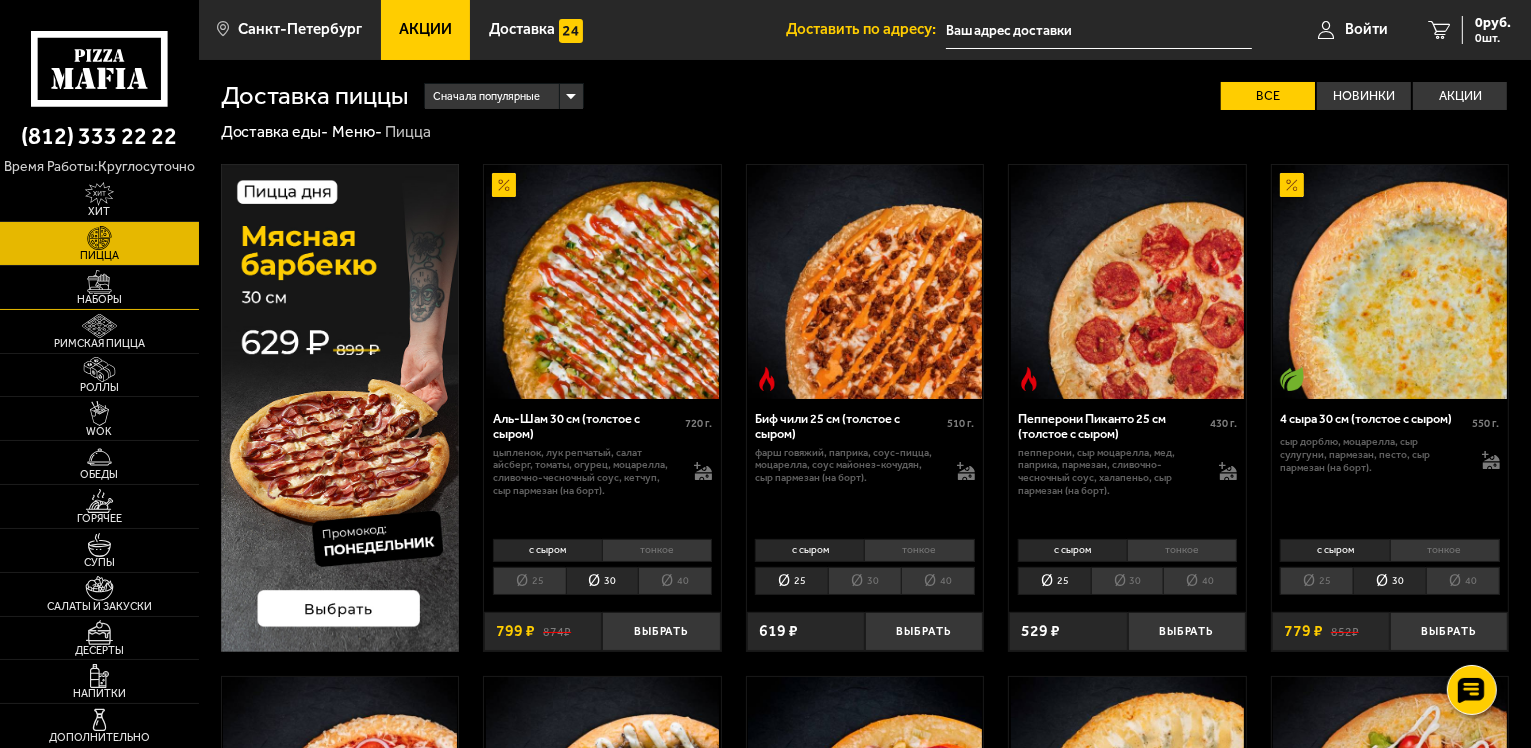 click at bounding box center [99, 282] 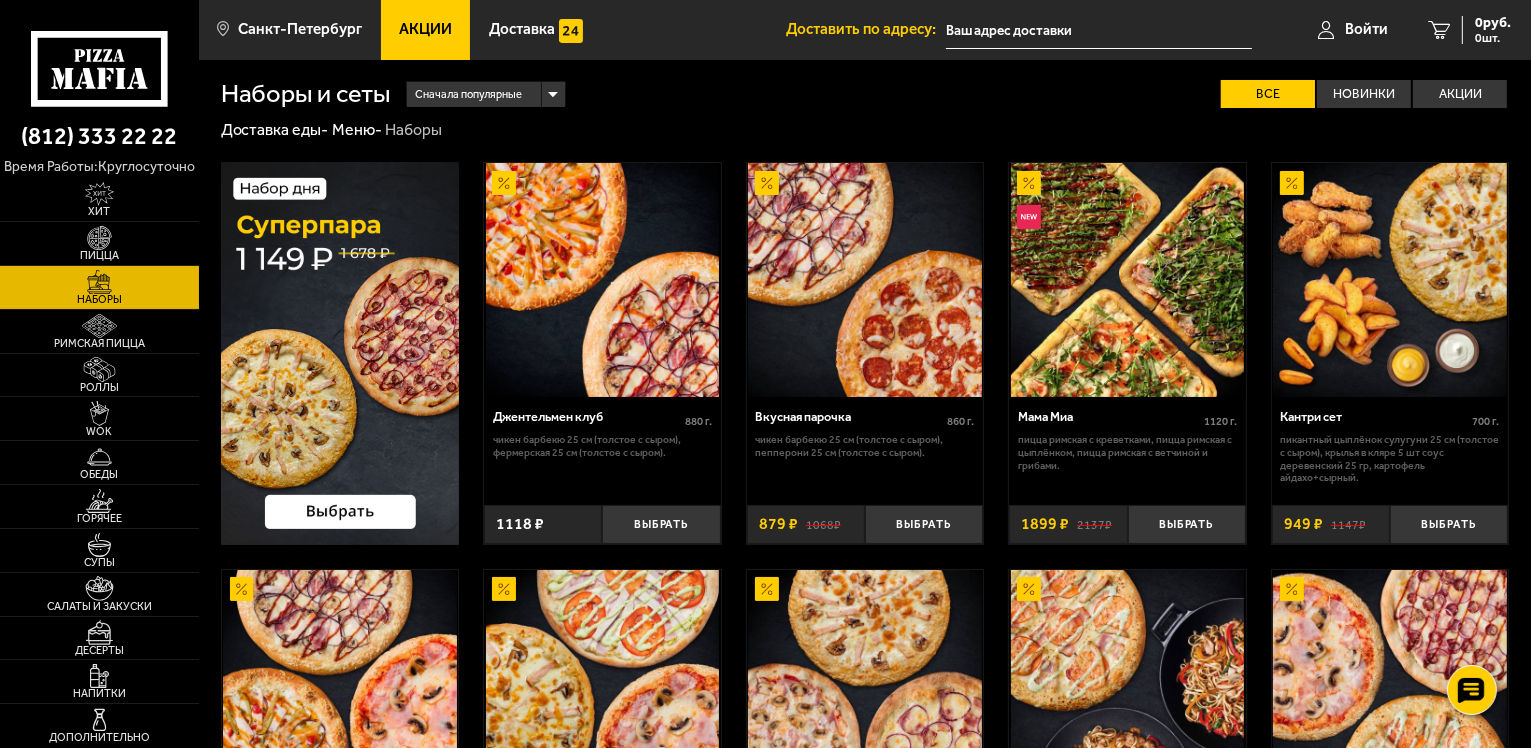 scroll, scrollTop: 0, scrollLeft: 0, axis: both 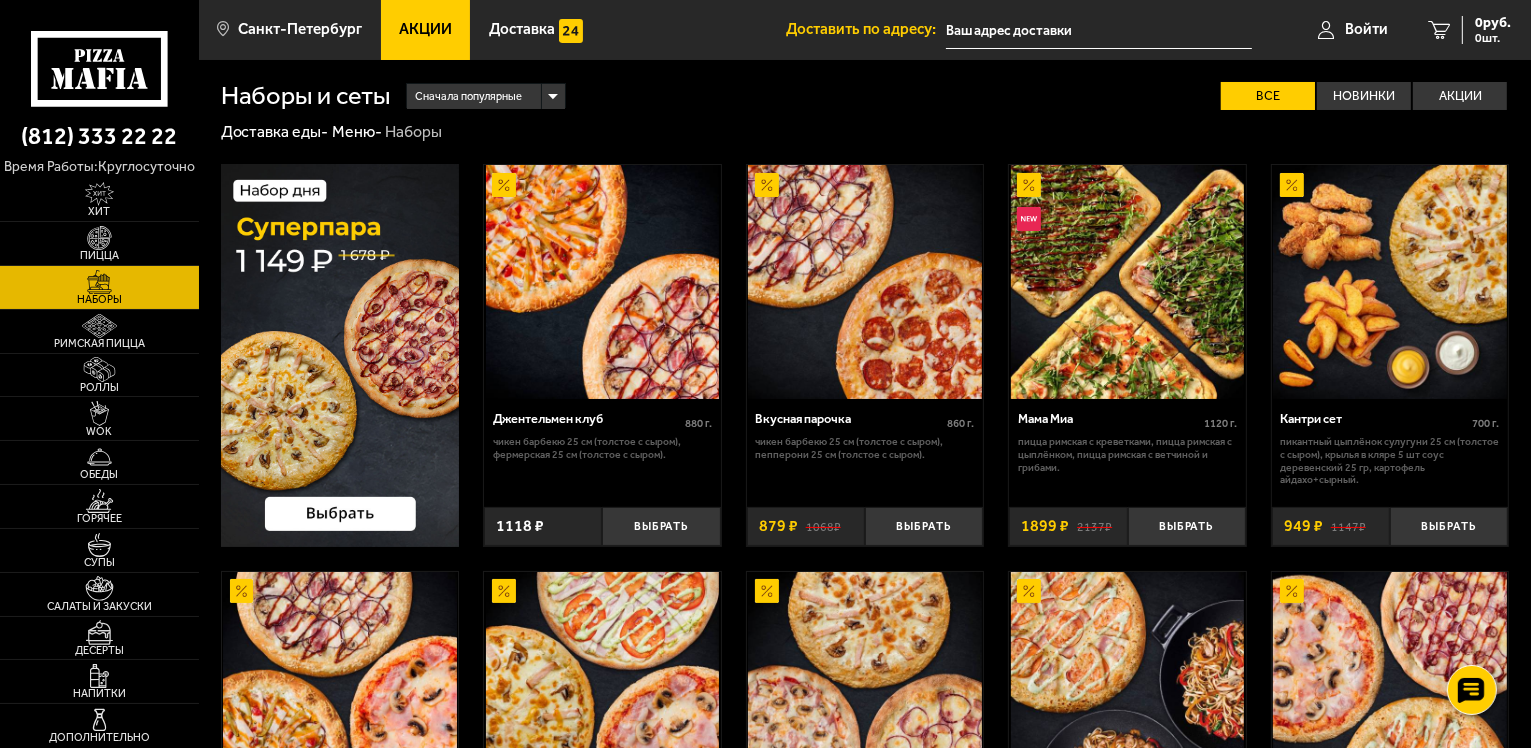 click at bounding box center (340, 355) 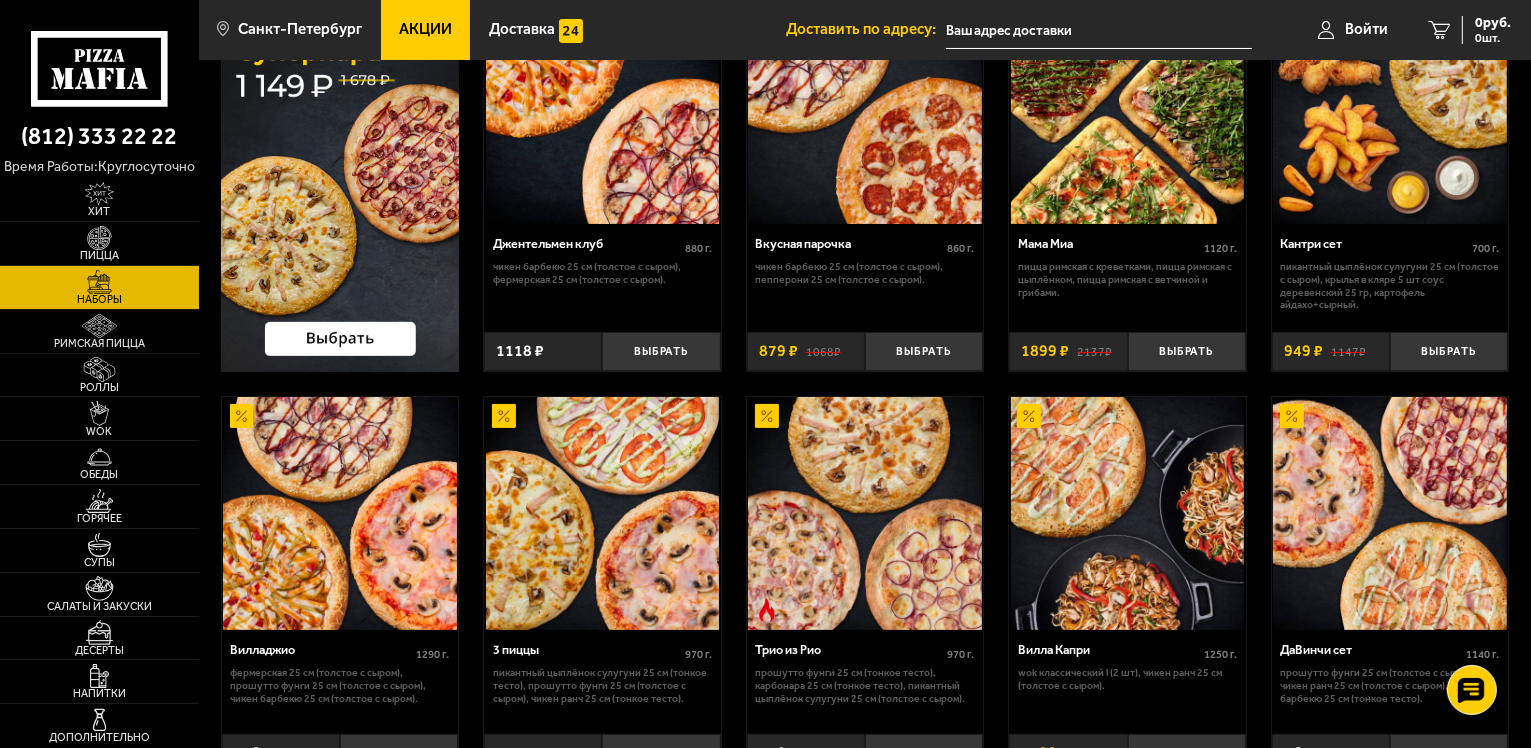 scroll, scrollTop: 0, scrollLeft: 0, axis: both 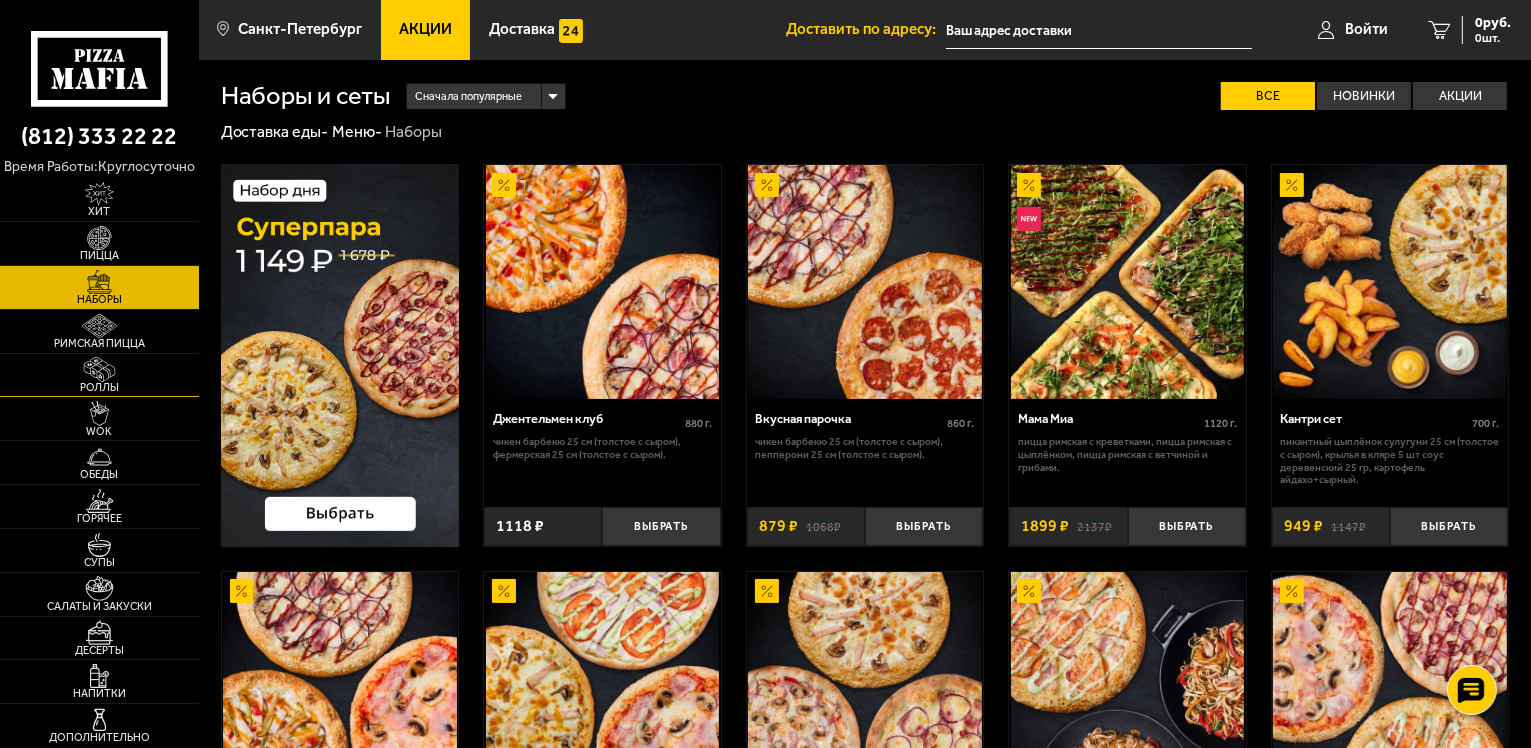 click at bounding box center (99, 369) 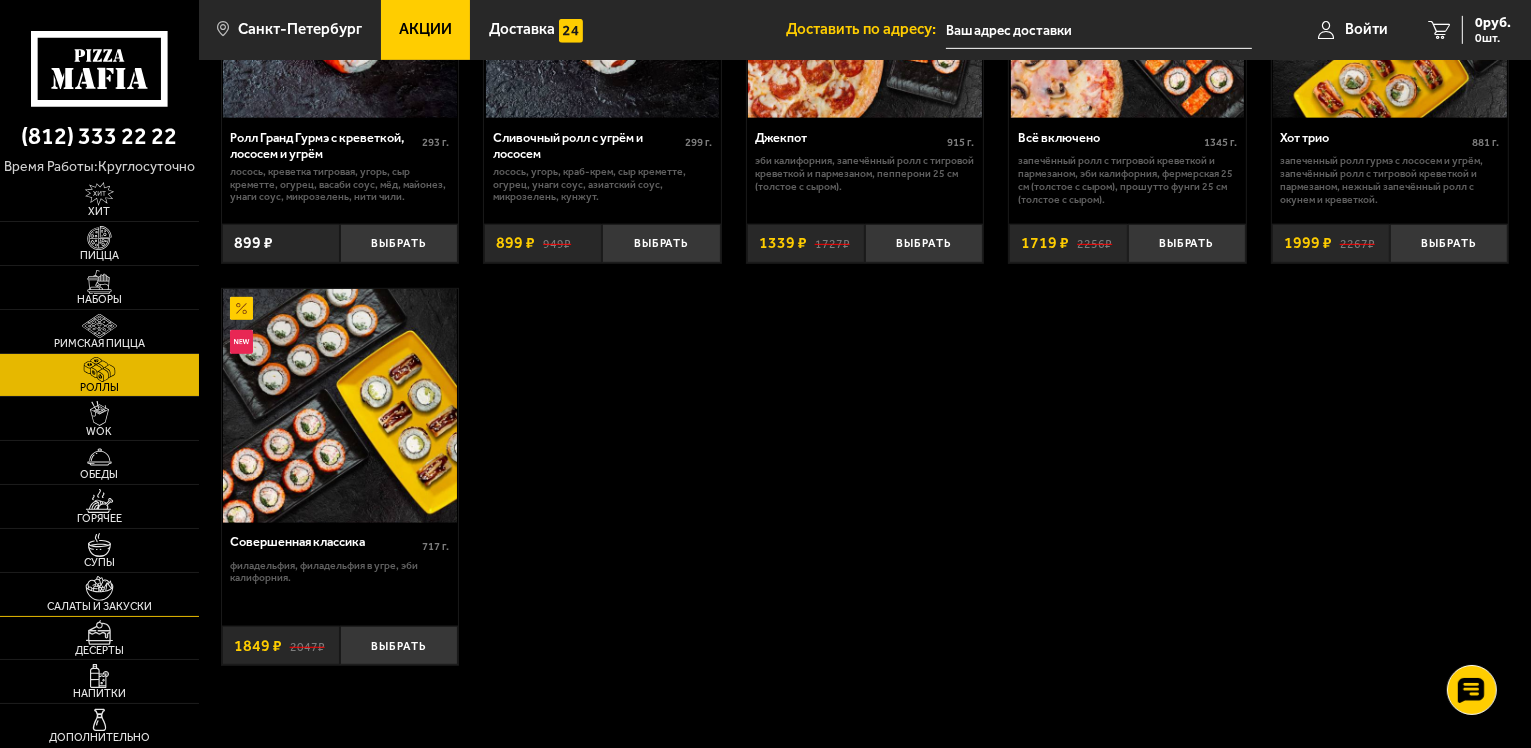 scroll, scrollTop: 1100, scrollLeft: 0, axis: vertical 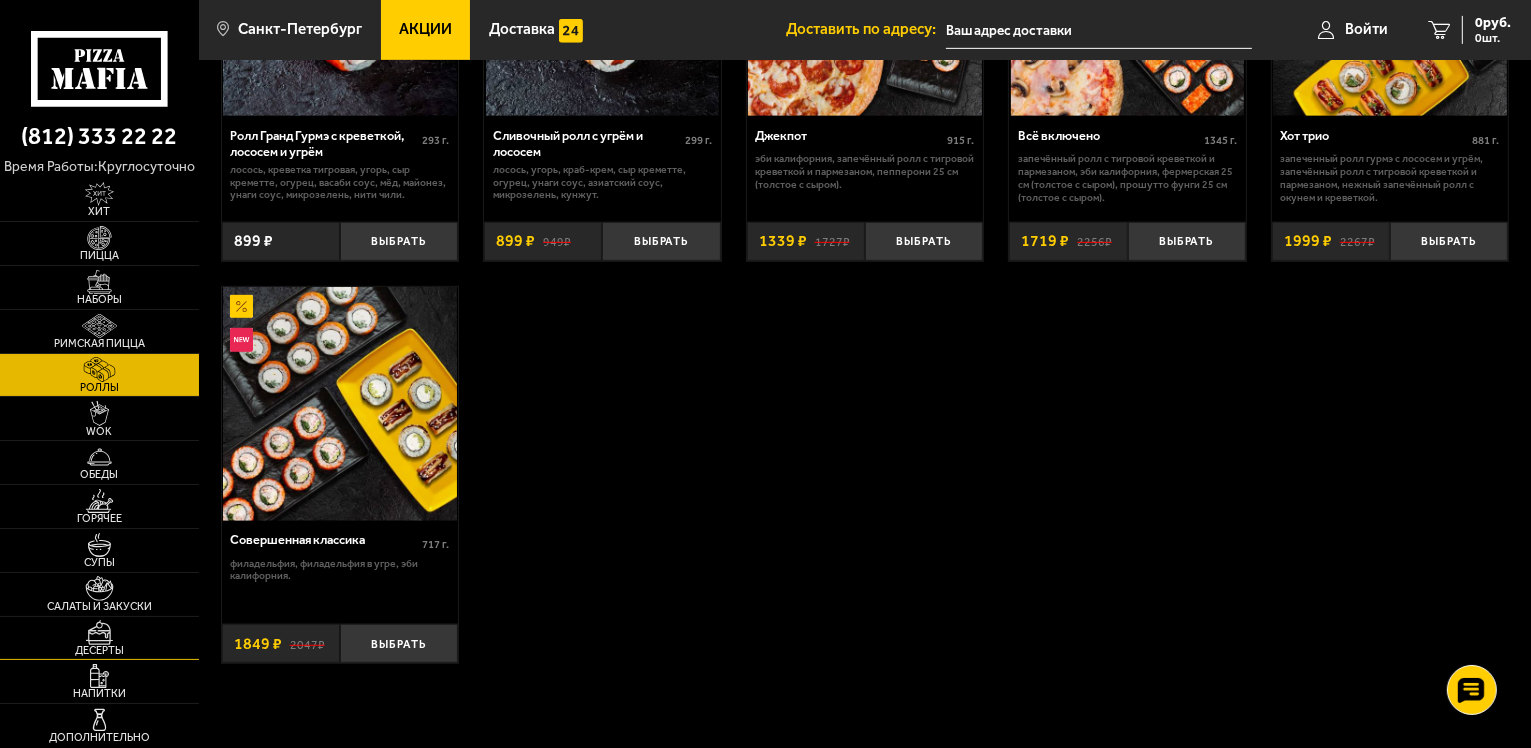 click at bounding box center [99, 632] 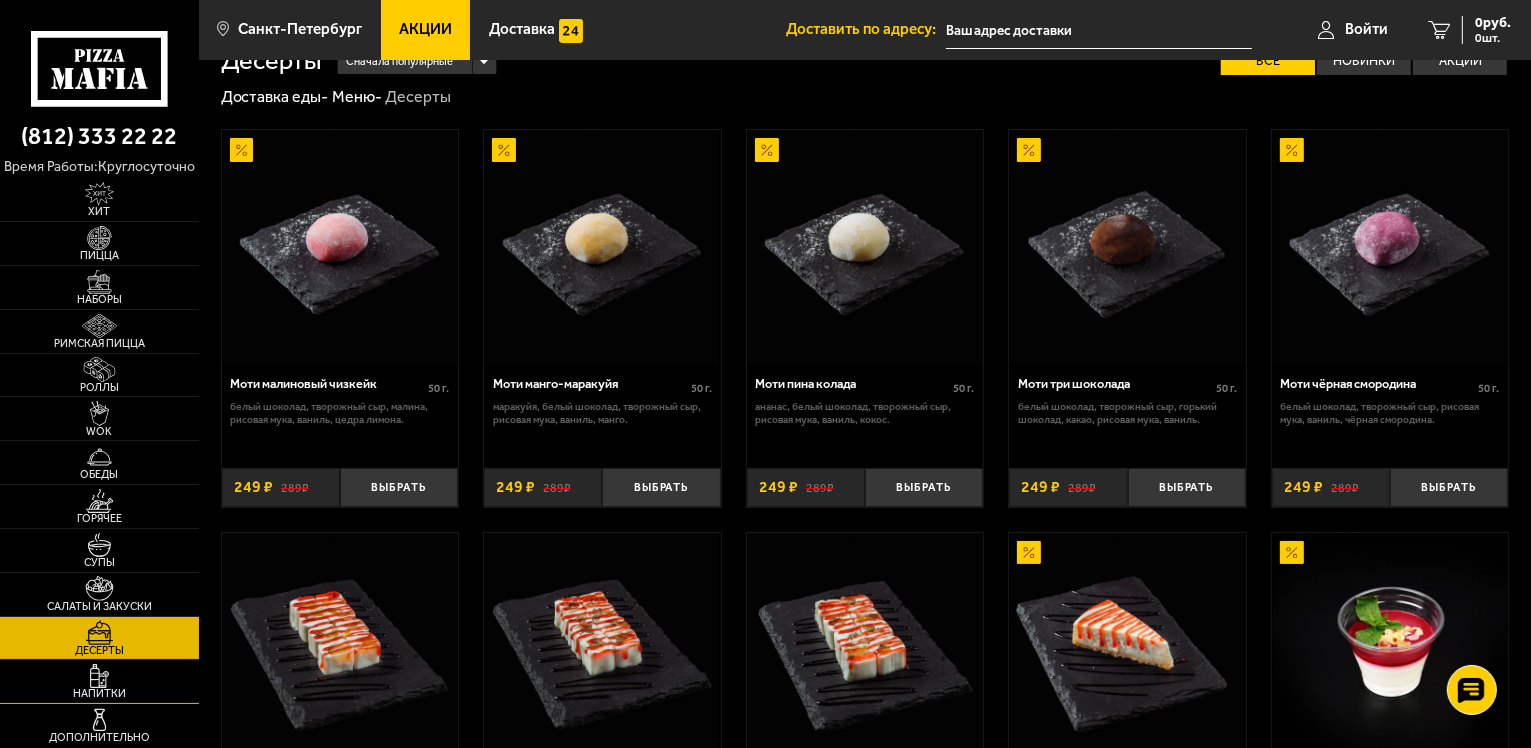 scroll, scrollTop: 0, scrollLeft: 0, axis: both 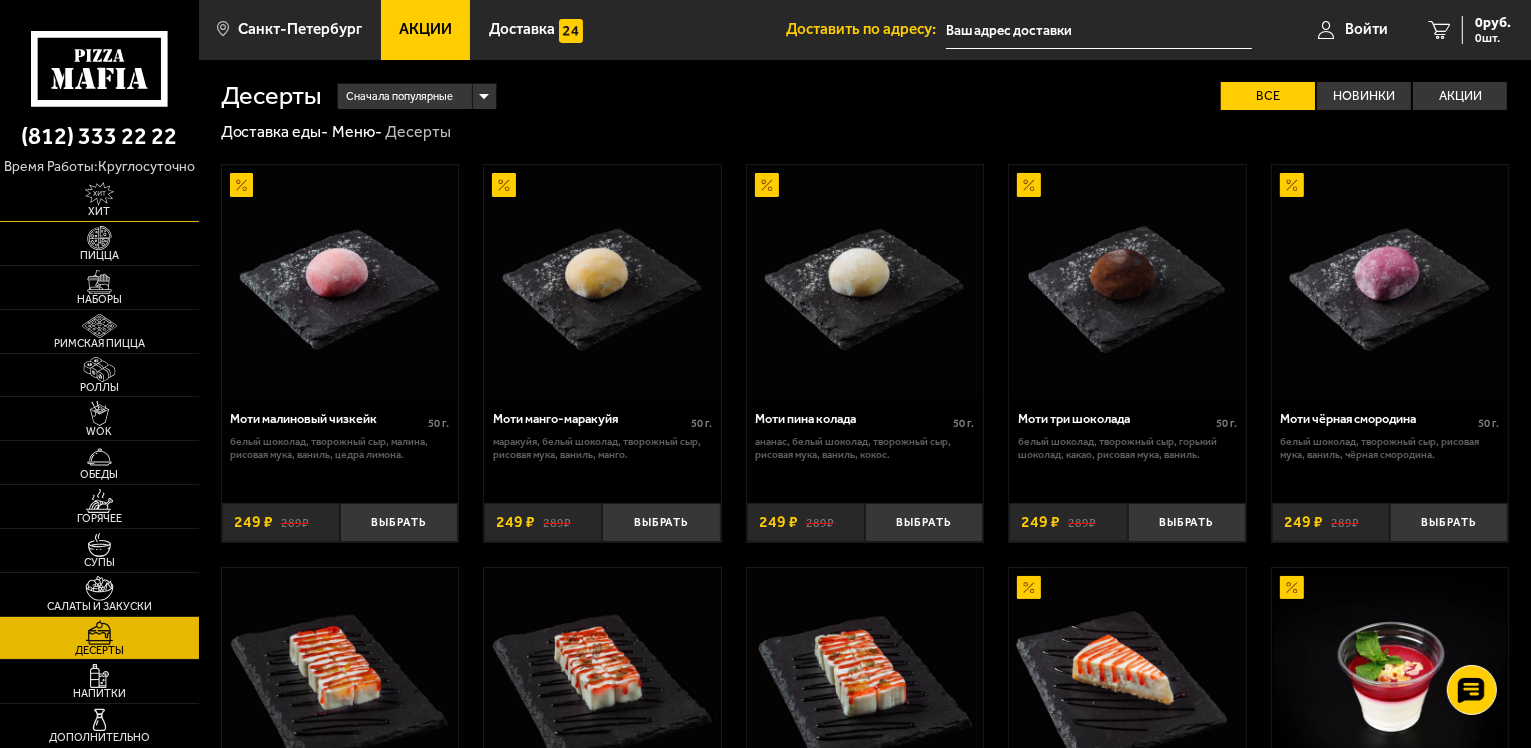 click at bounding box center [99, 194] 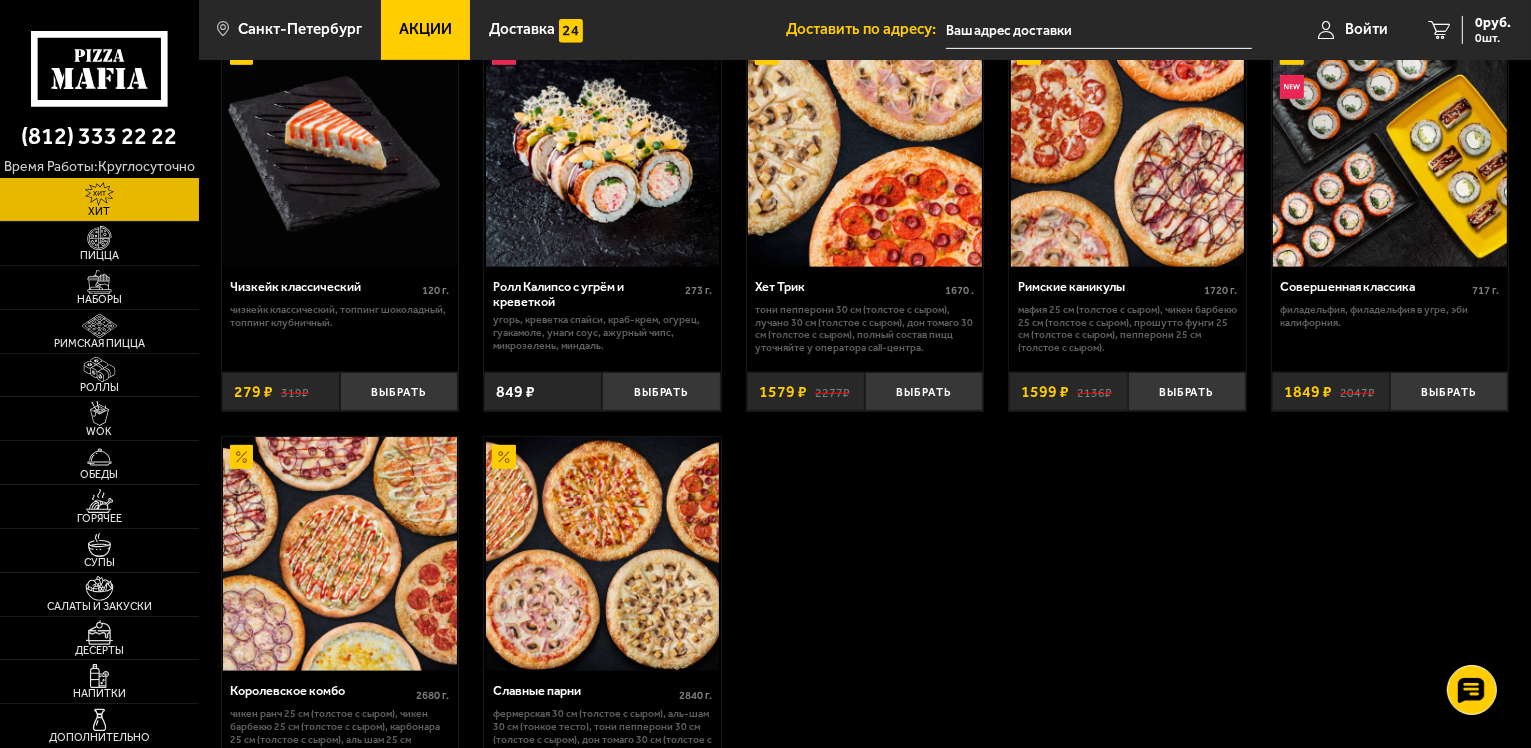 scroll, scrollTop: 986, scrollLeft: 0, axis: vertical 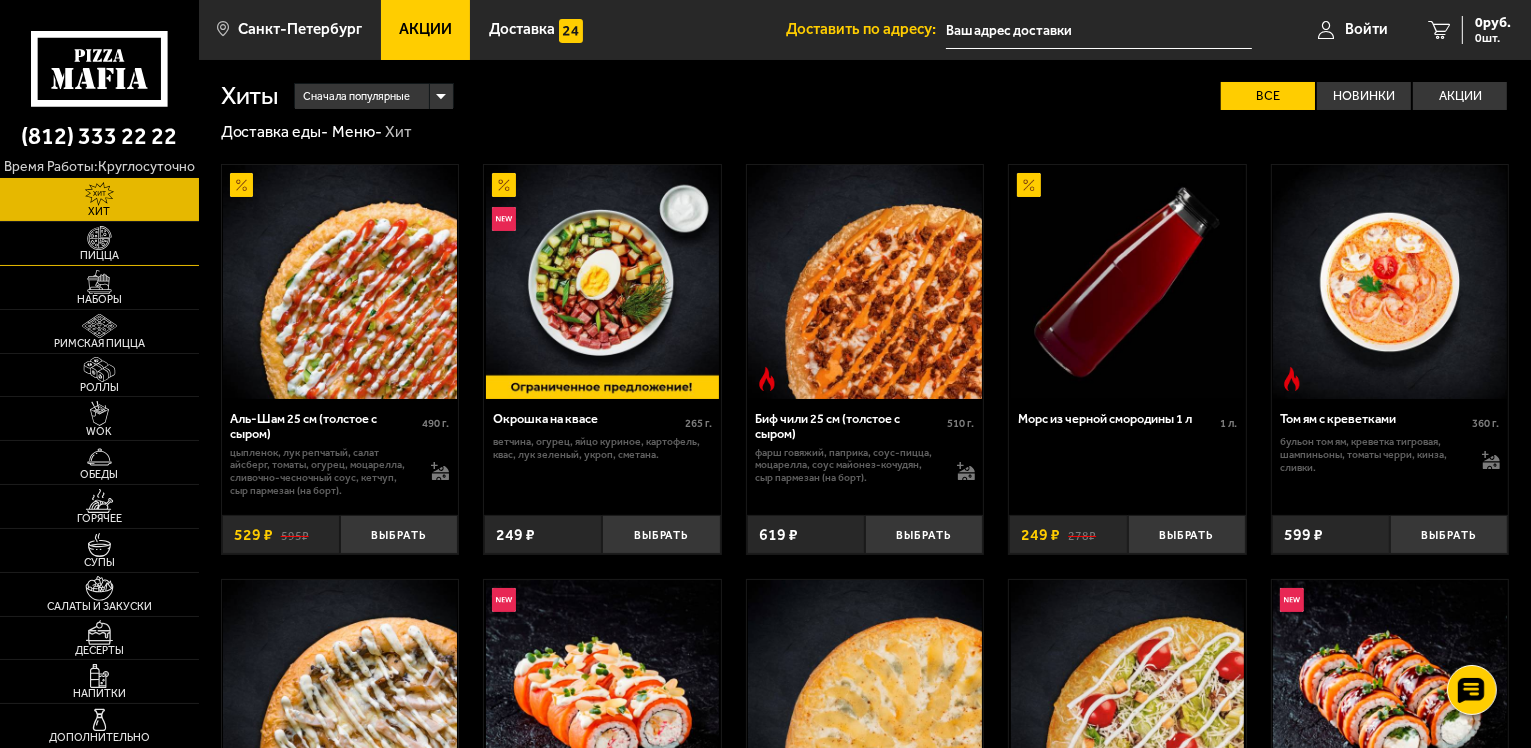 click on "Пицца" at bounding box center (99, 255) 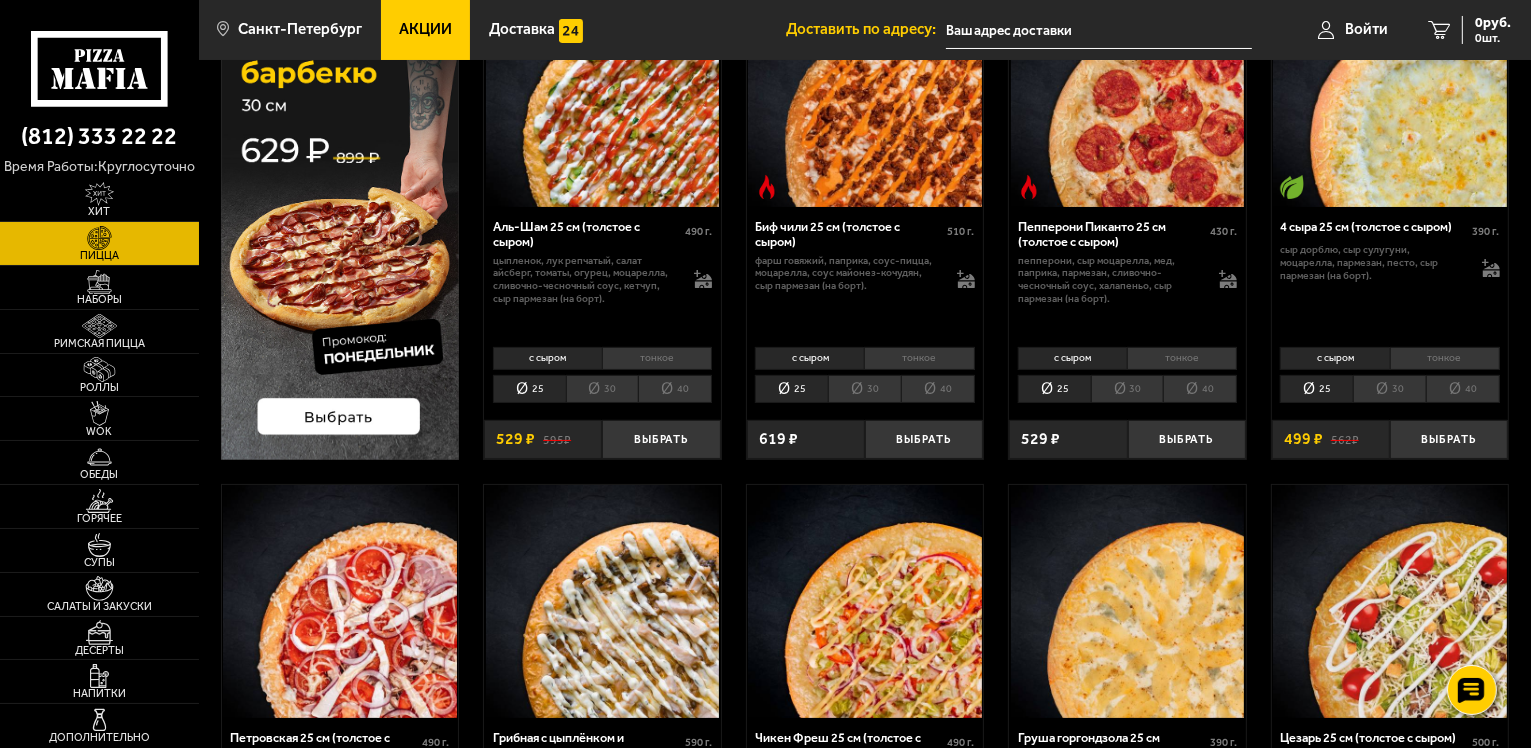 scroll, scrollTop: 200, scrollLeft: 0, axis: vertical 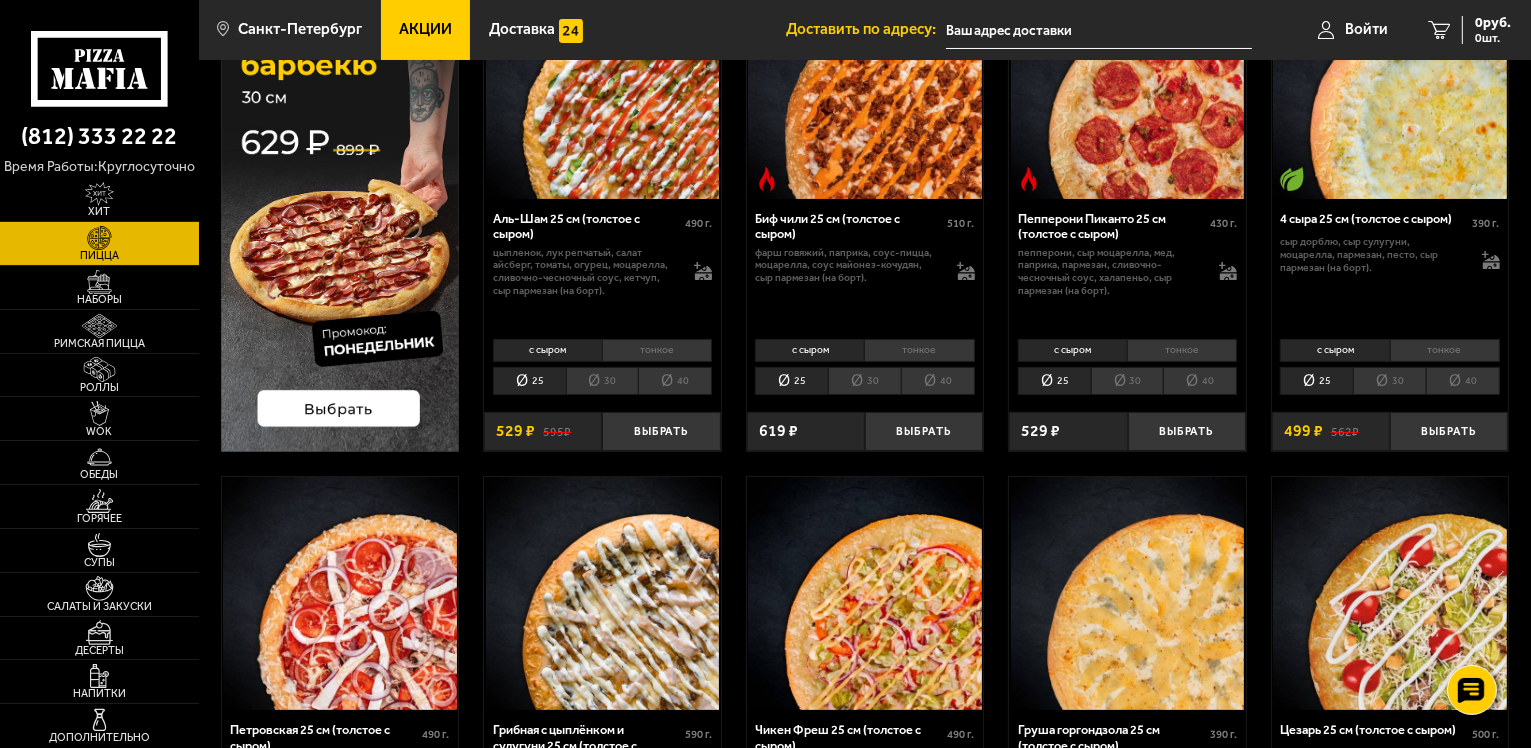 click on "30" at bounding box center (1389, 381) 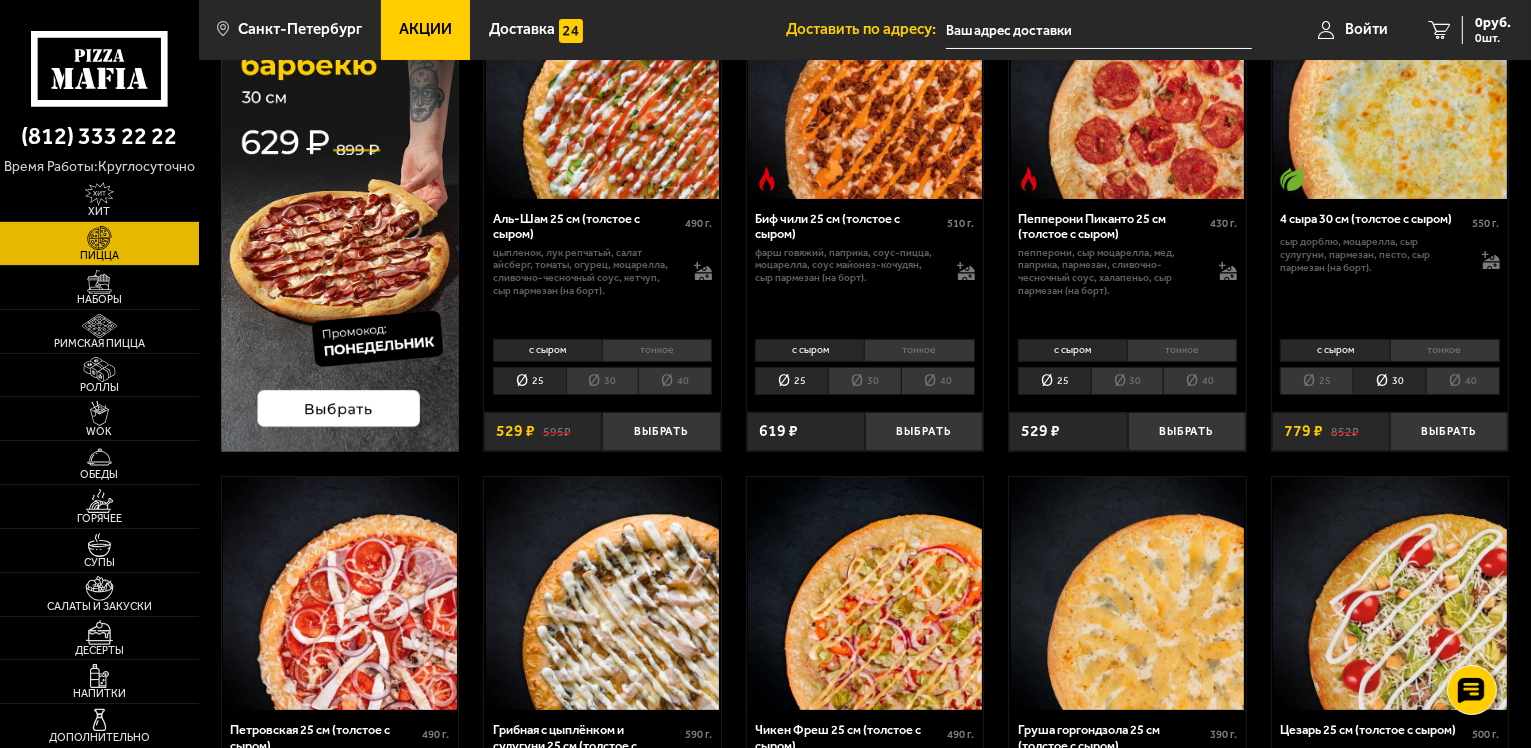 click on "30" at bounding box center (602, 381) 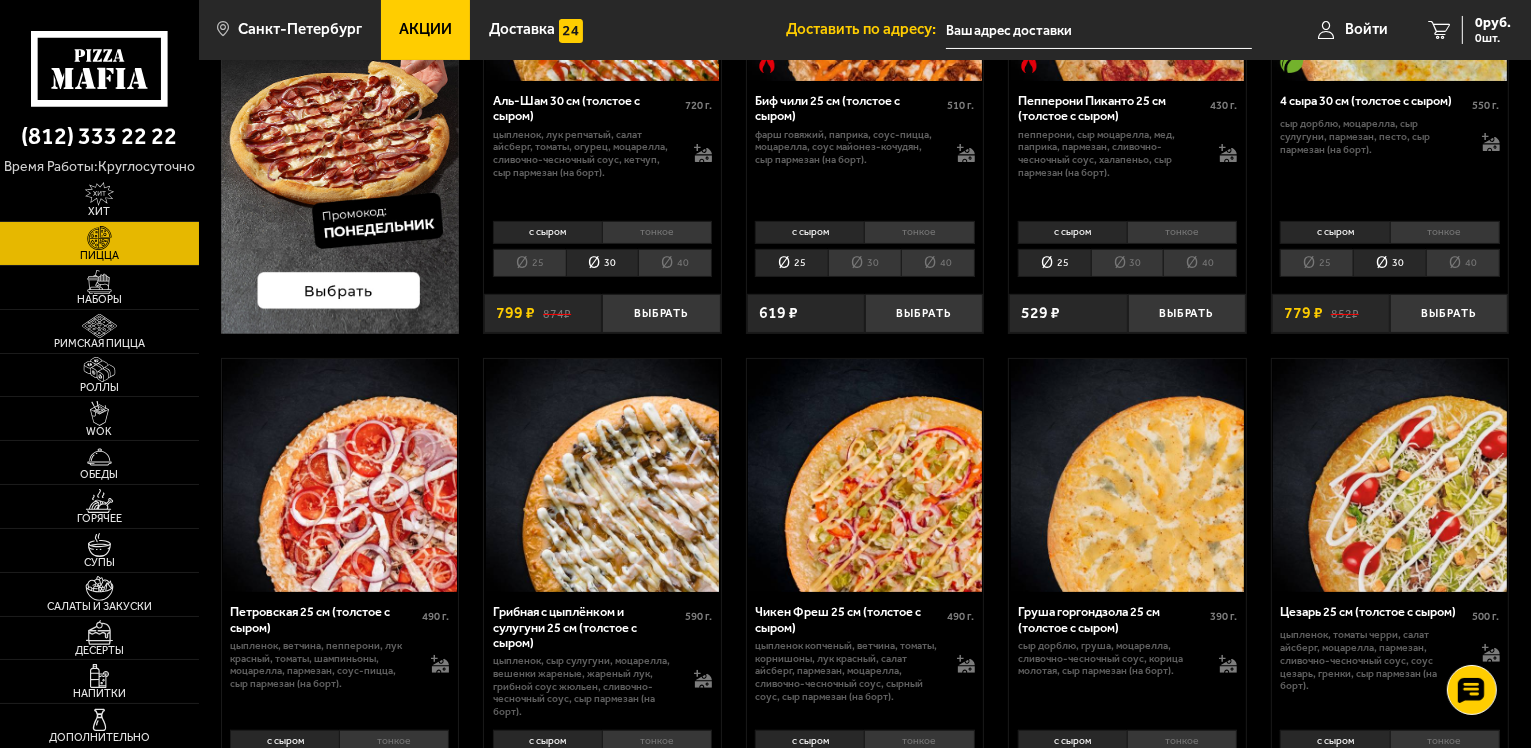 scroll, scrollTop: 500, scrollLeft: 0, axis: vertical 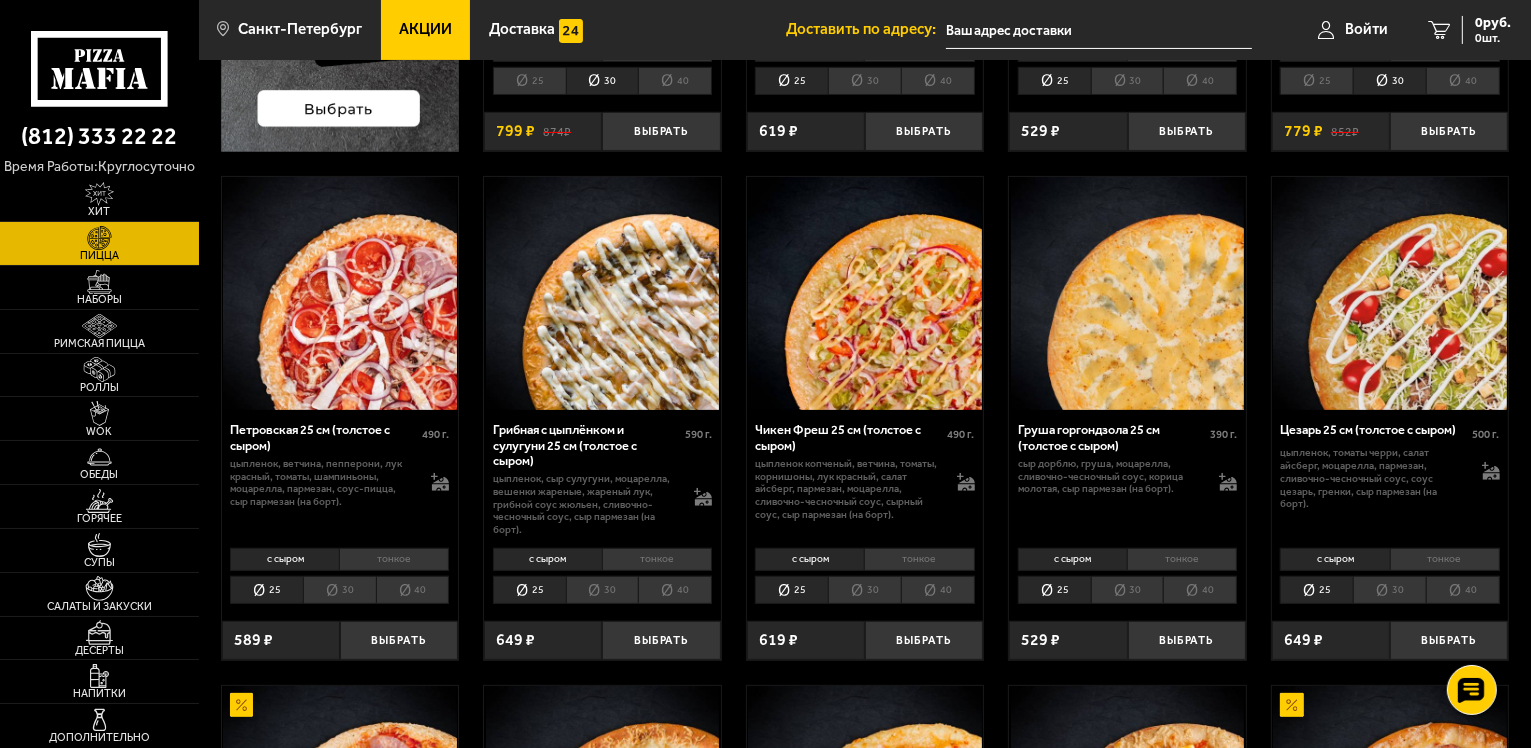 click on "30" at bounding box center [1127, 590] 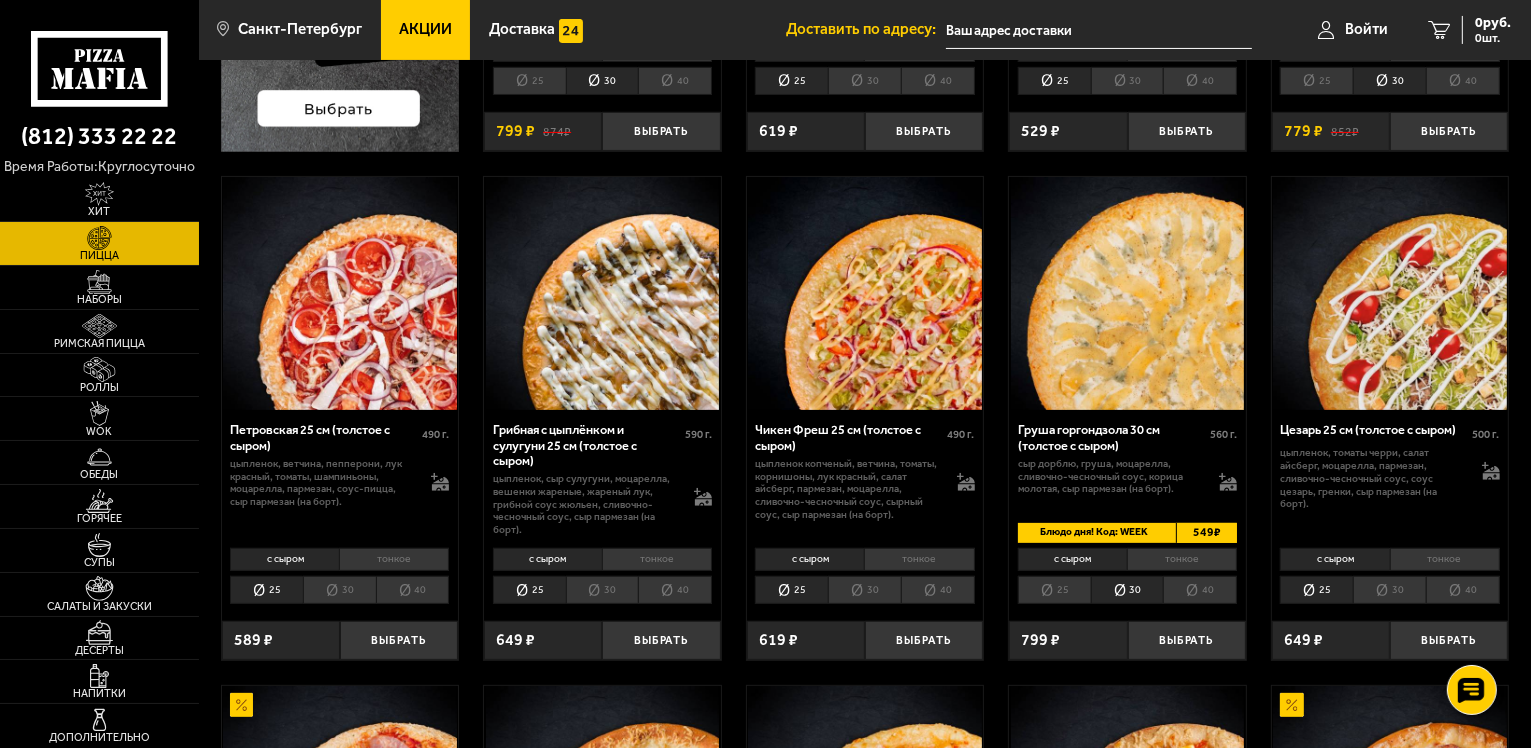 click on "тонкое" at bounding box center (1182, 559) 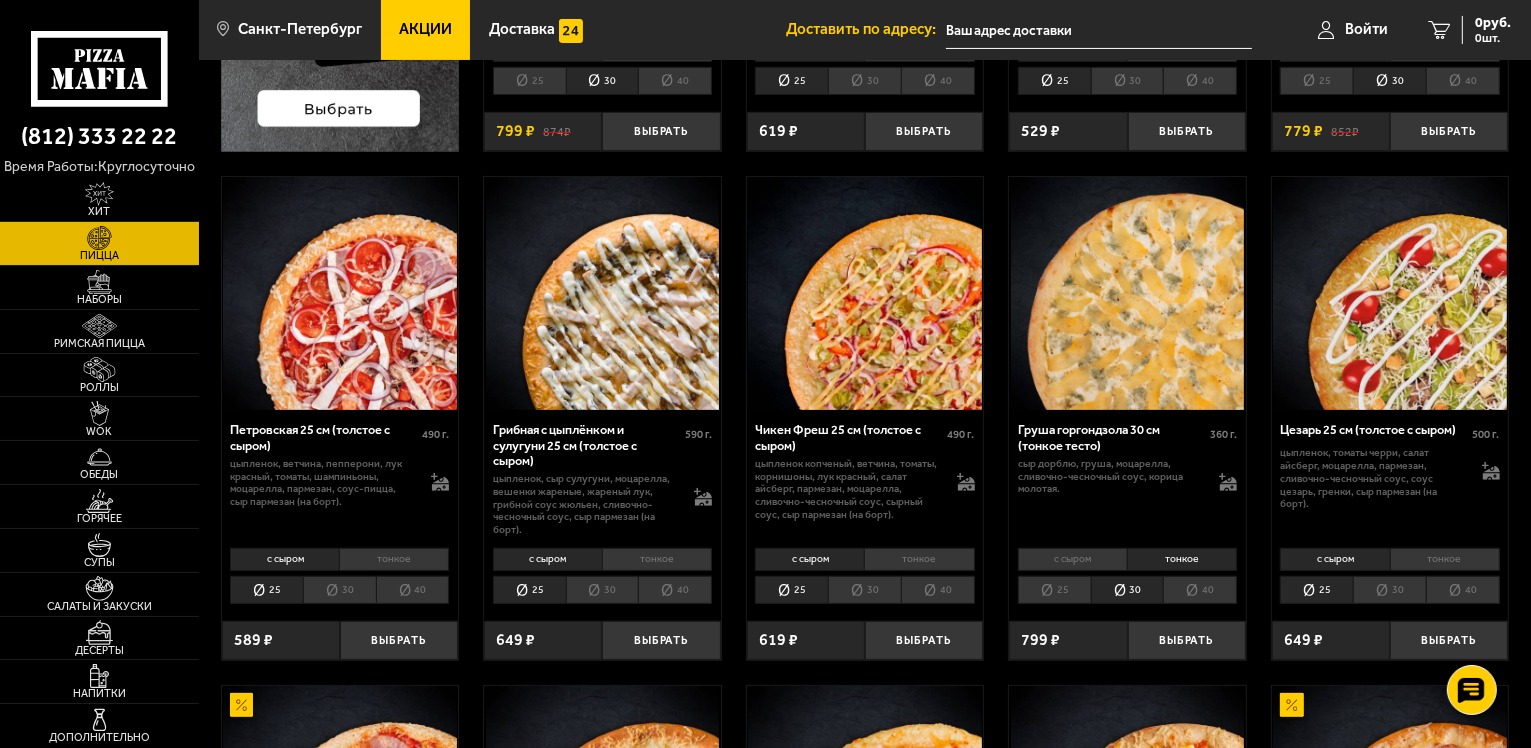 click on "30" at bounding box center [1389, 590] 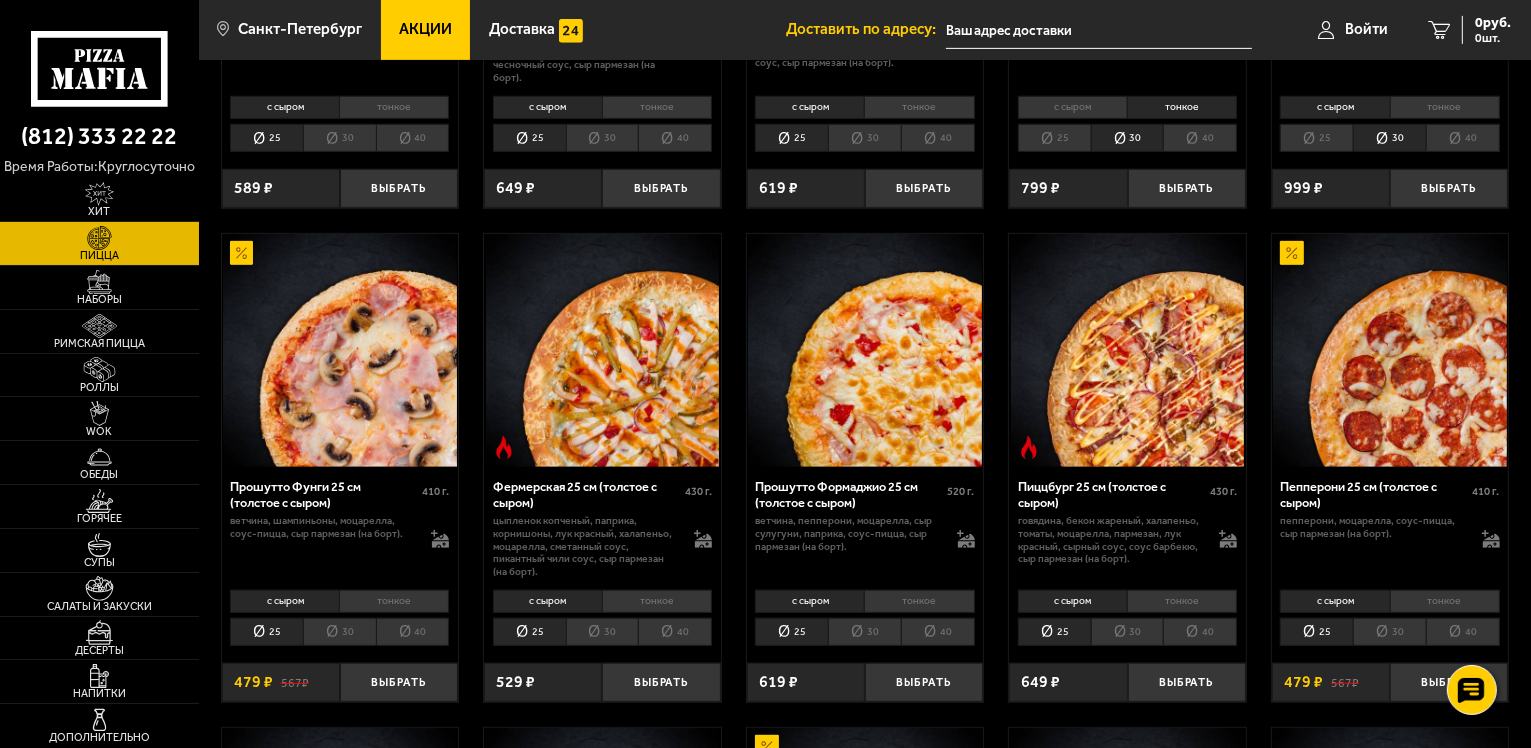 scroll, scrollTop: 1000, scrollLeft: 0, axis: vertical 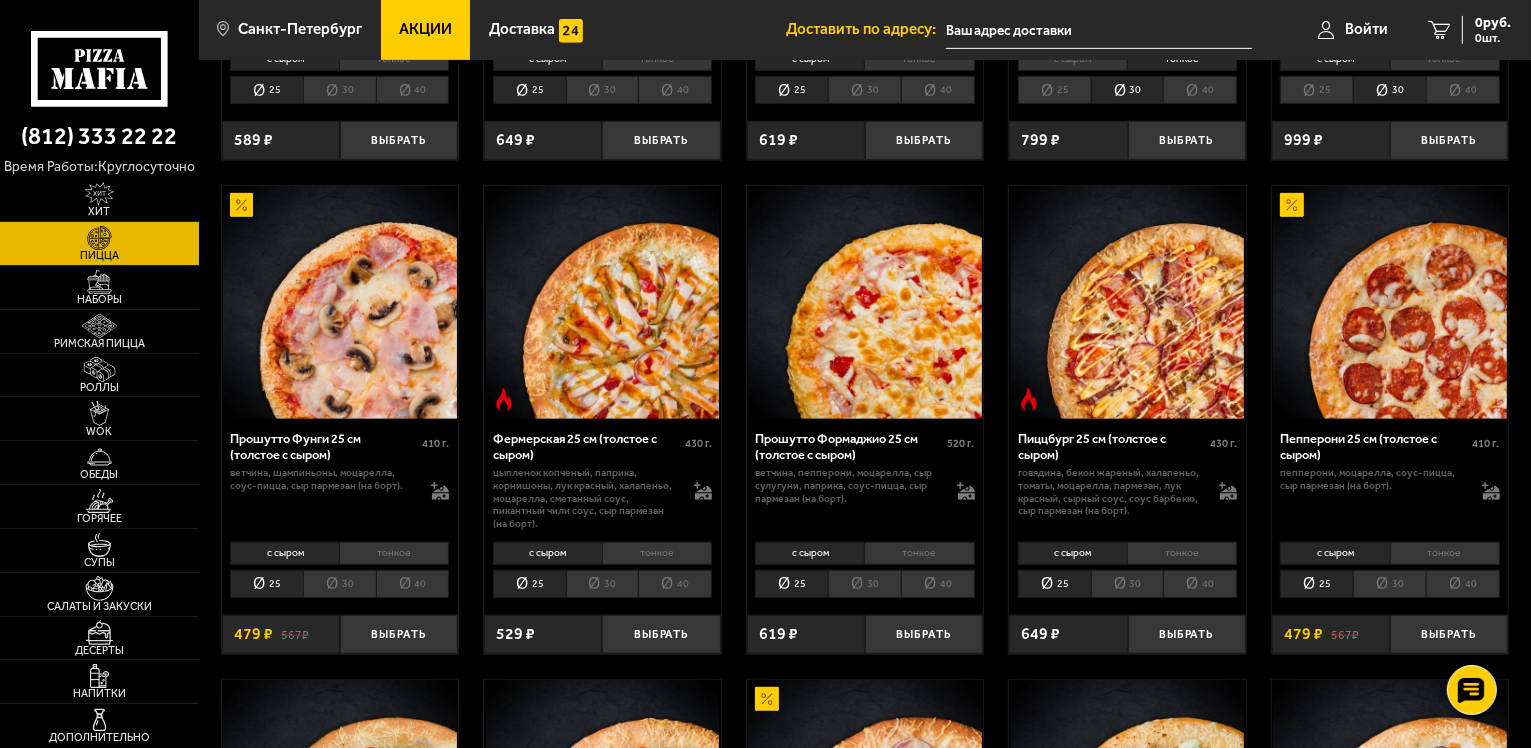 click on "тонкое" at bounding box center [394, 553] 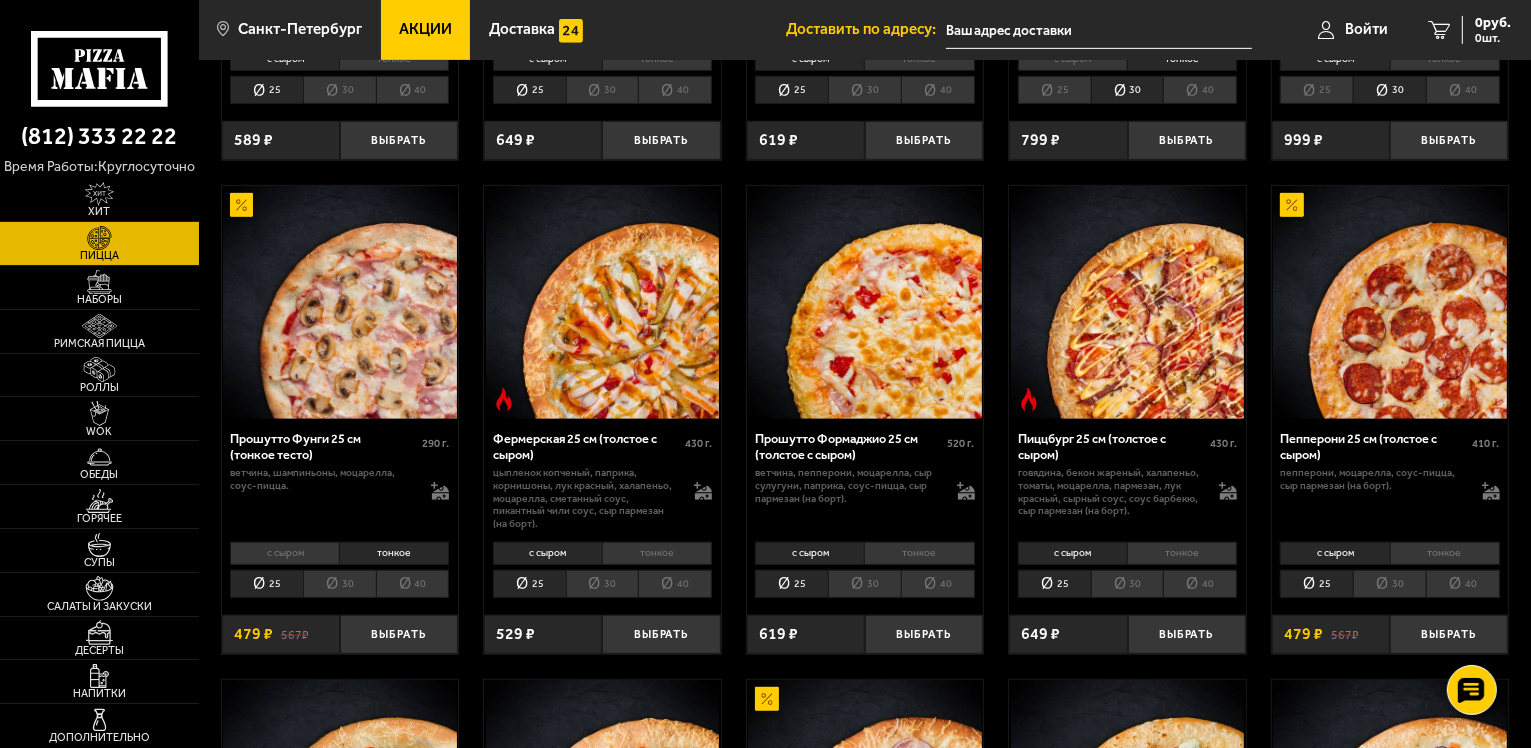 click on "30" at bounding box center (339, 584) 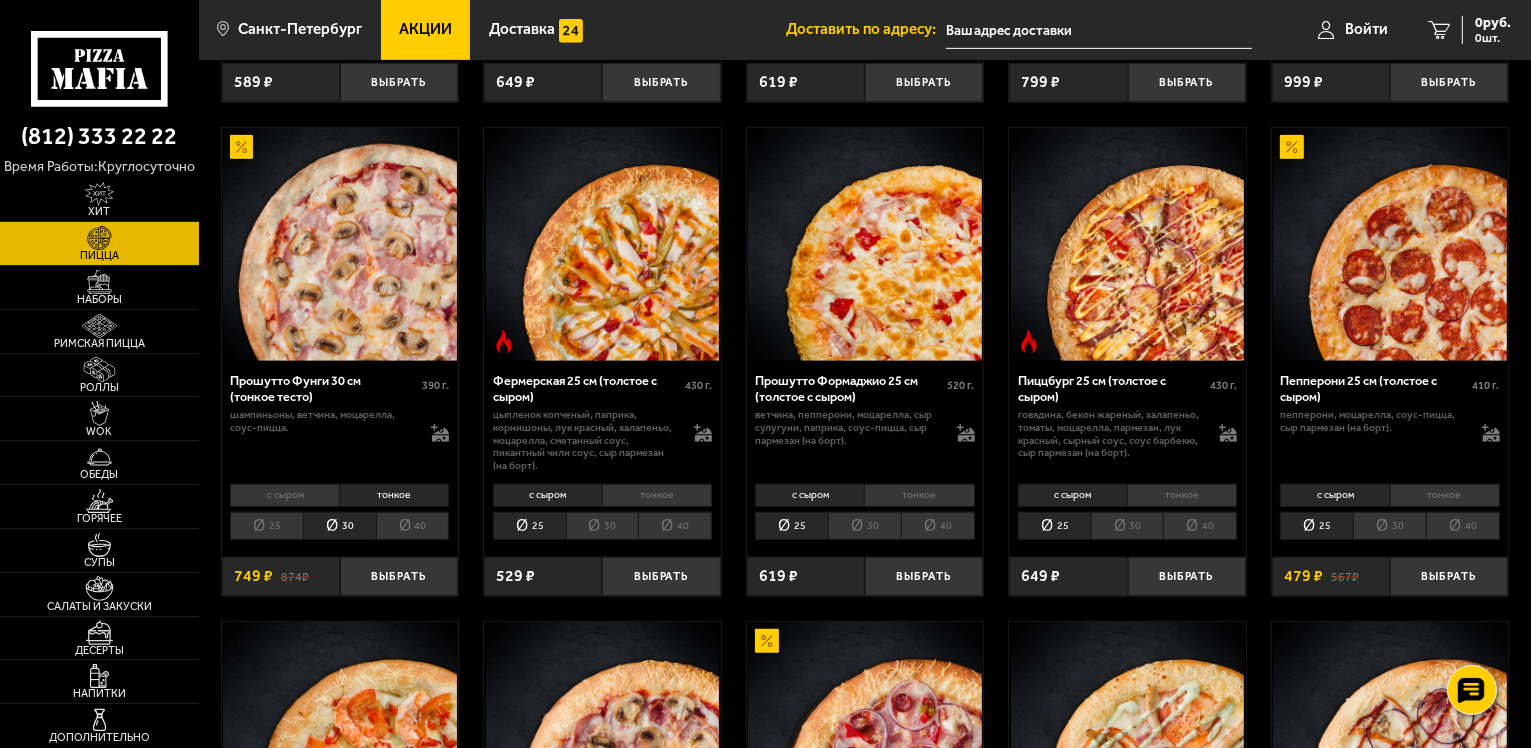 scroll, scrollTop: 1400, scrollLeft: 0, axis: vertical 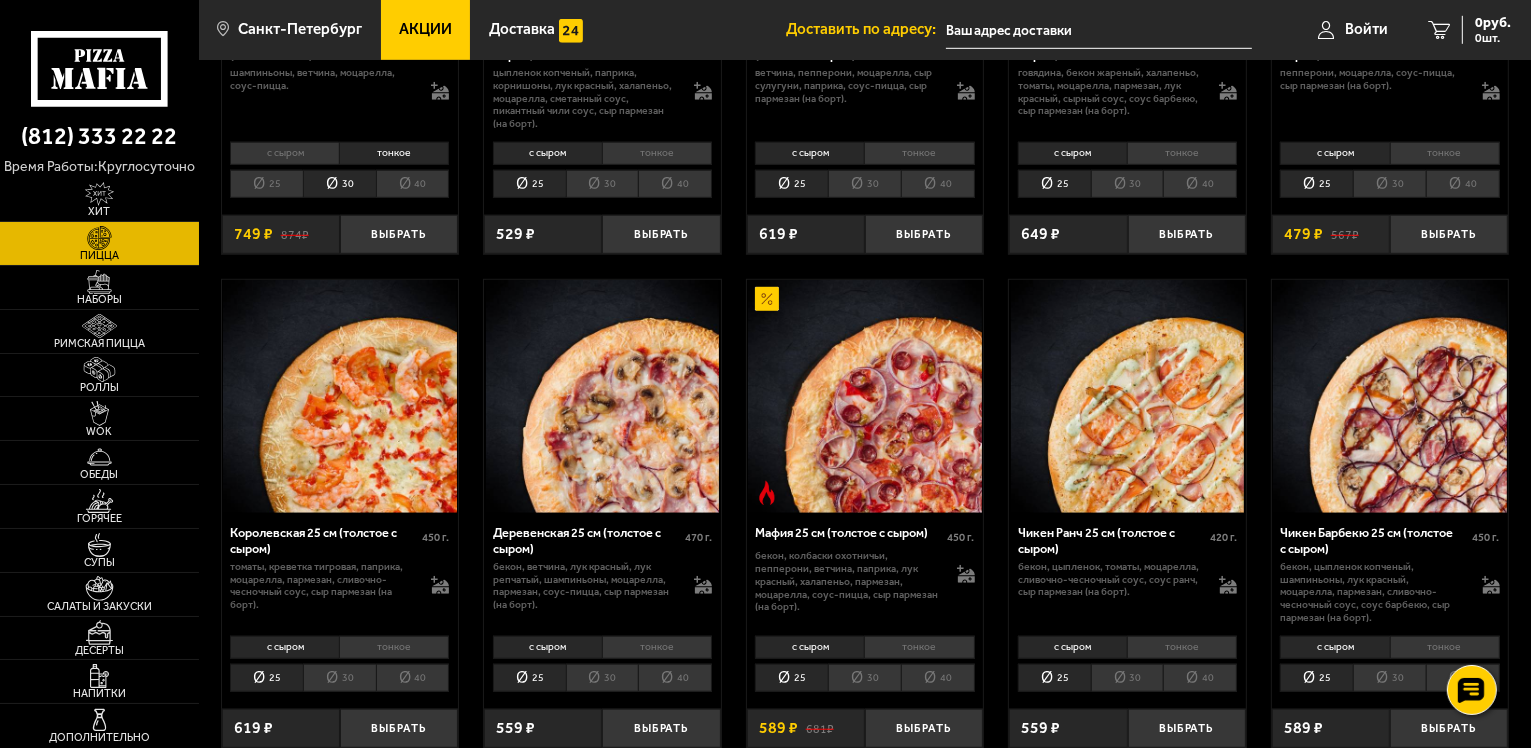 click on "30" at bounding box center (602, 678) 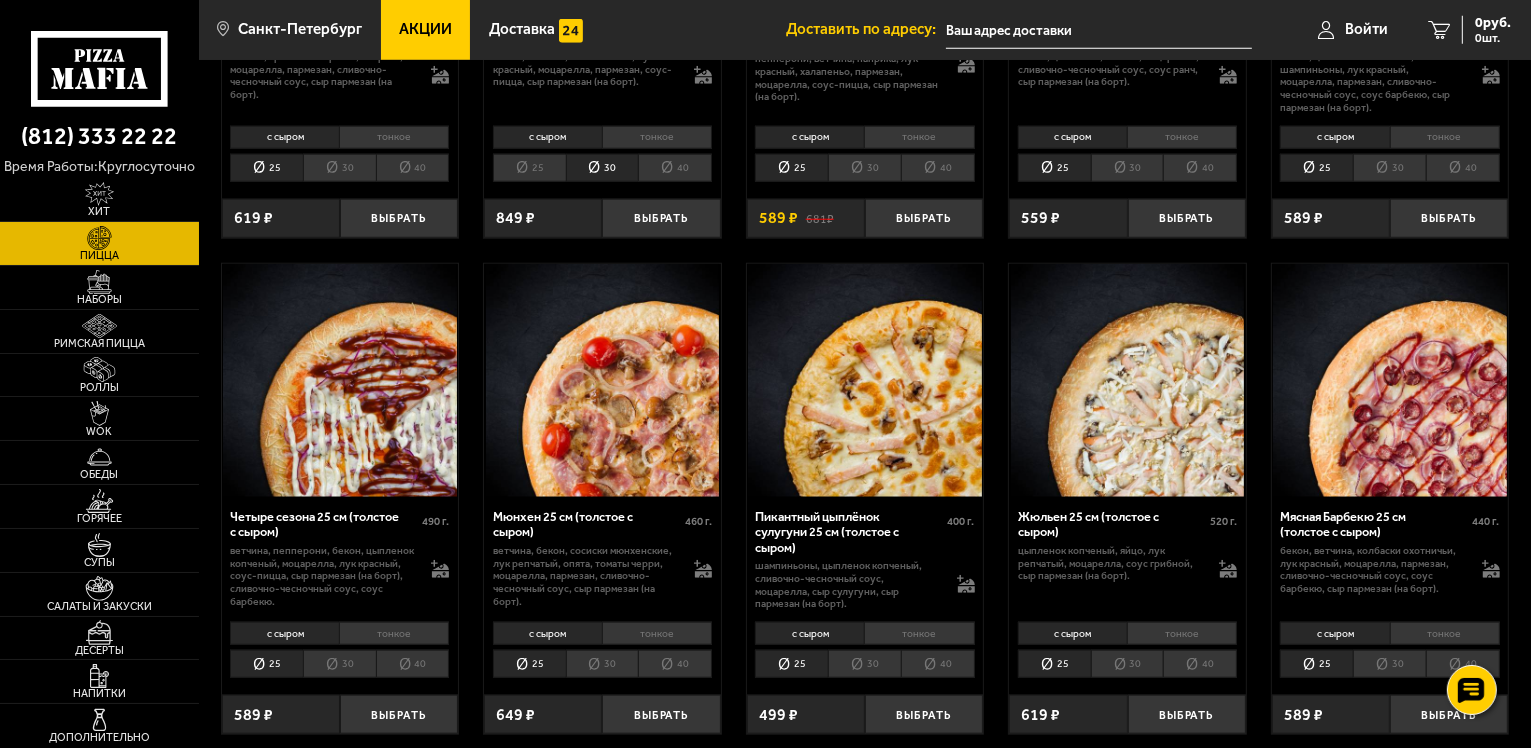 scroll, scrollTop: 2000, scrollLeft: 0, axis: vertical 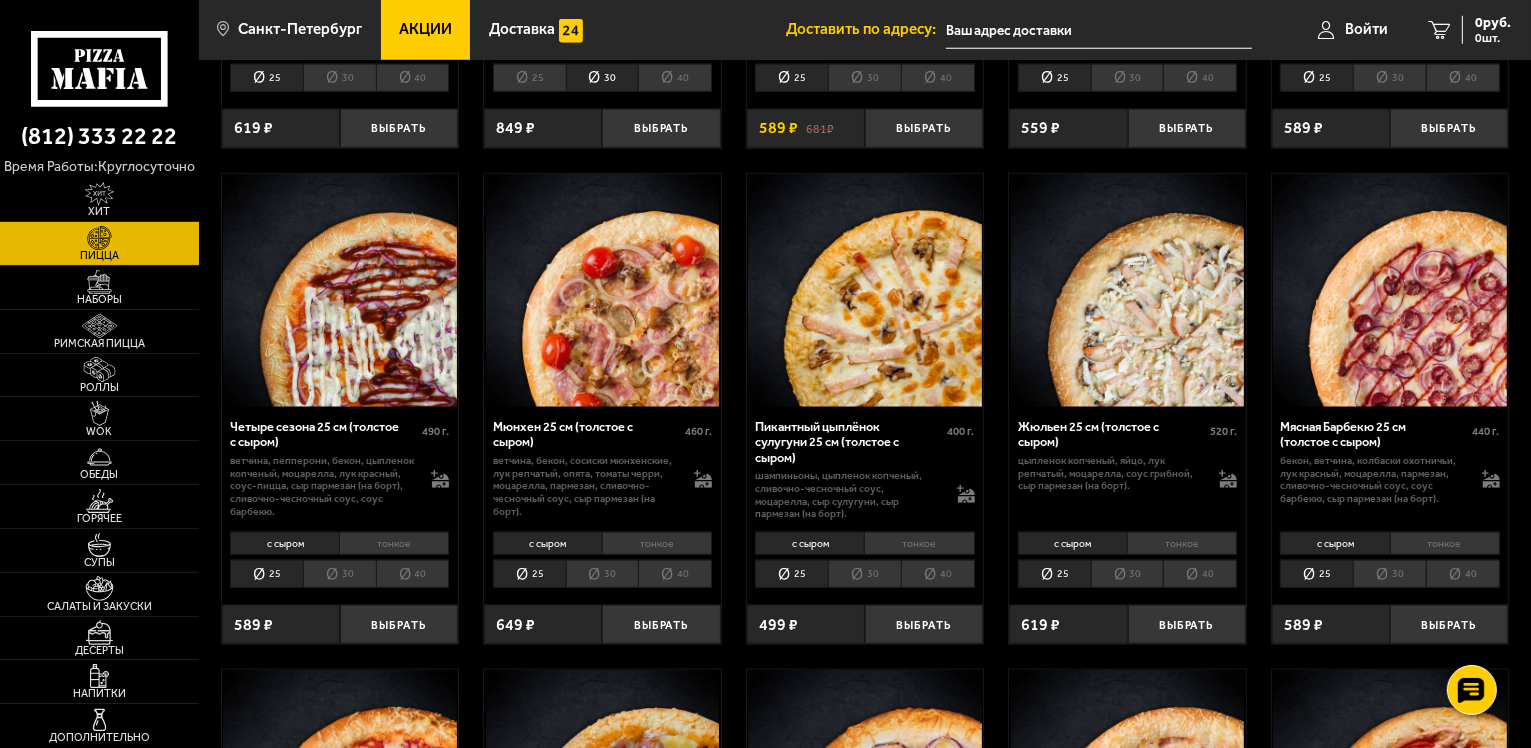 click on "30" at bounding box center (1127, 574) 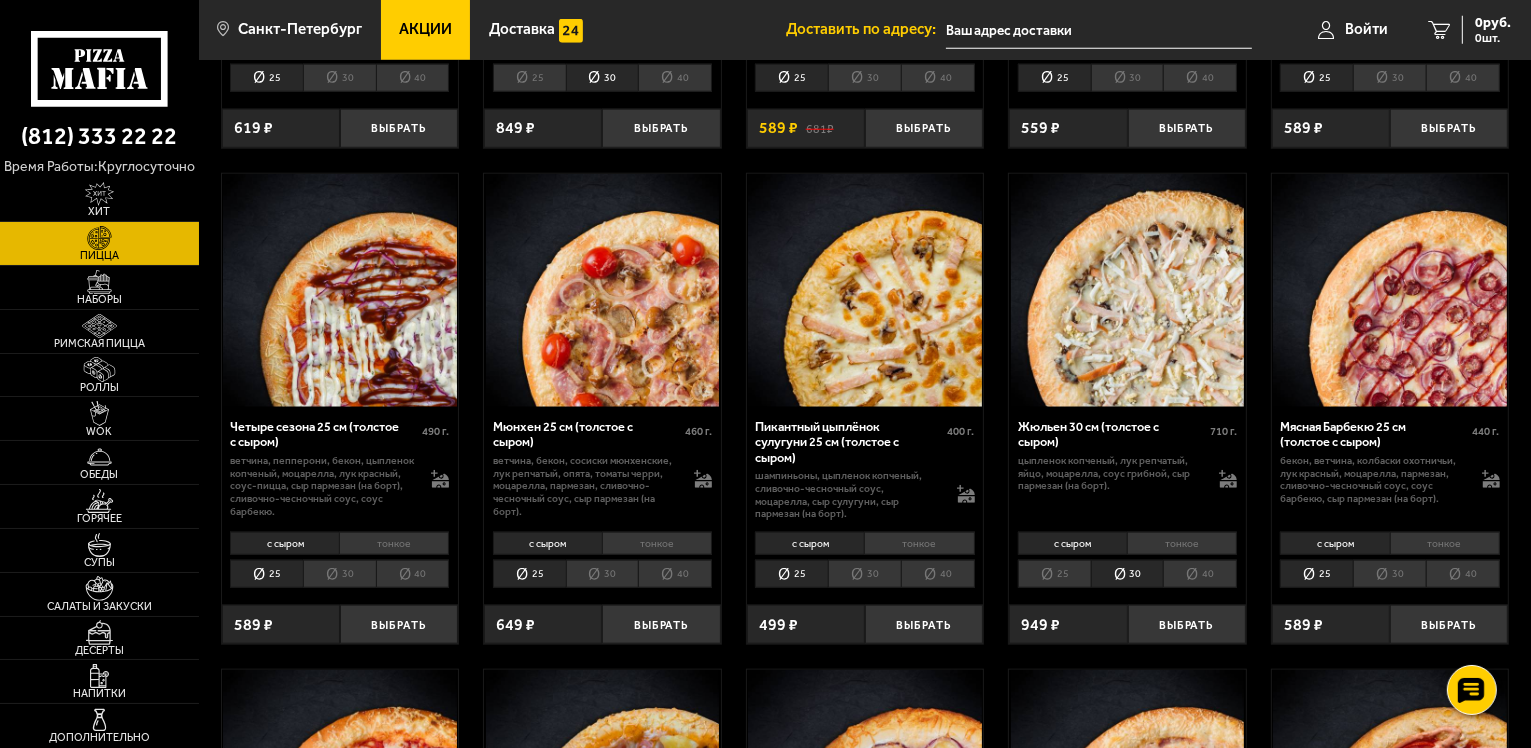 click on "30" at bounding box center (864, 574) 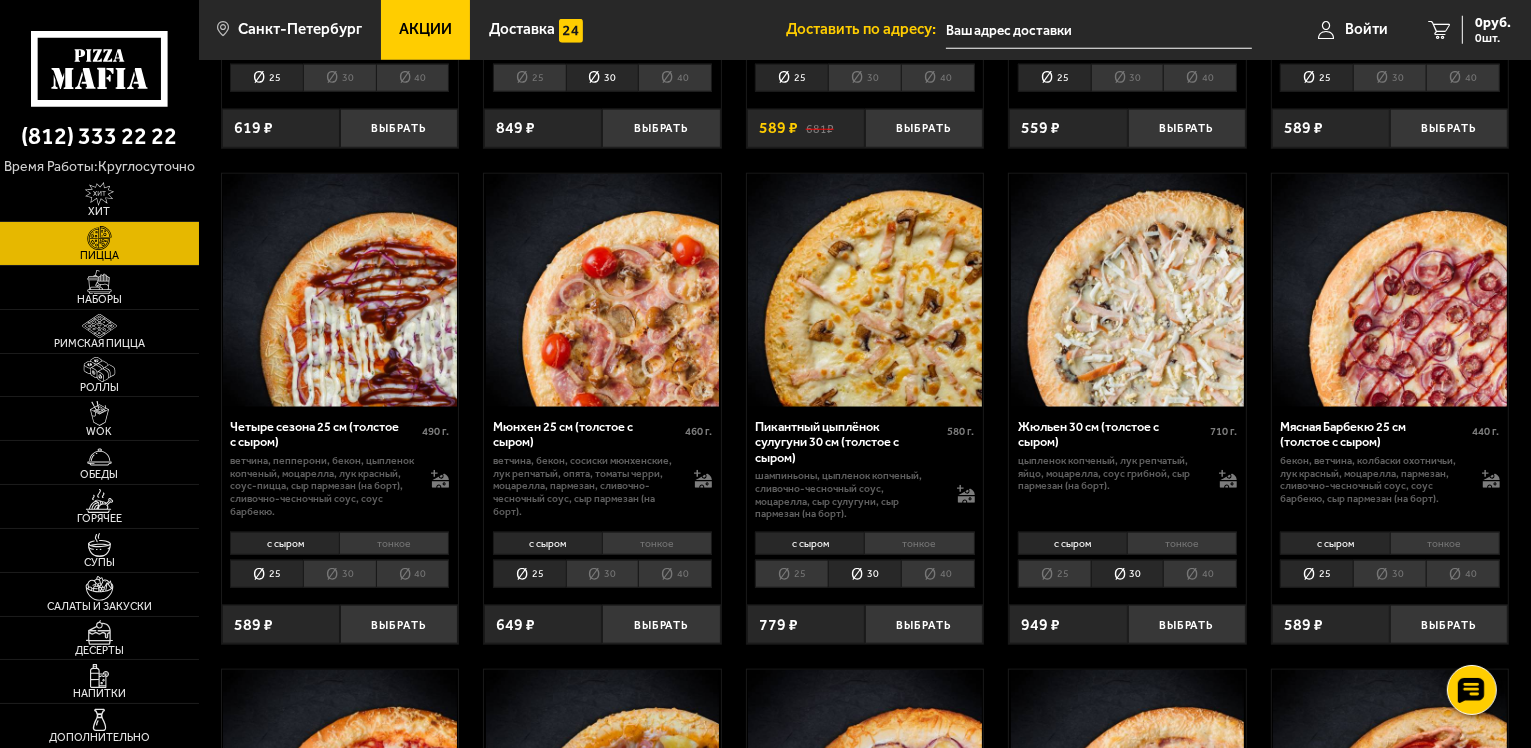 click on "тонкое" at bounding box center (919, 543) 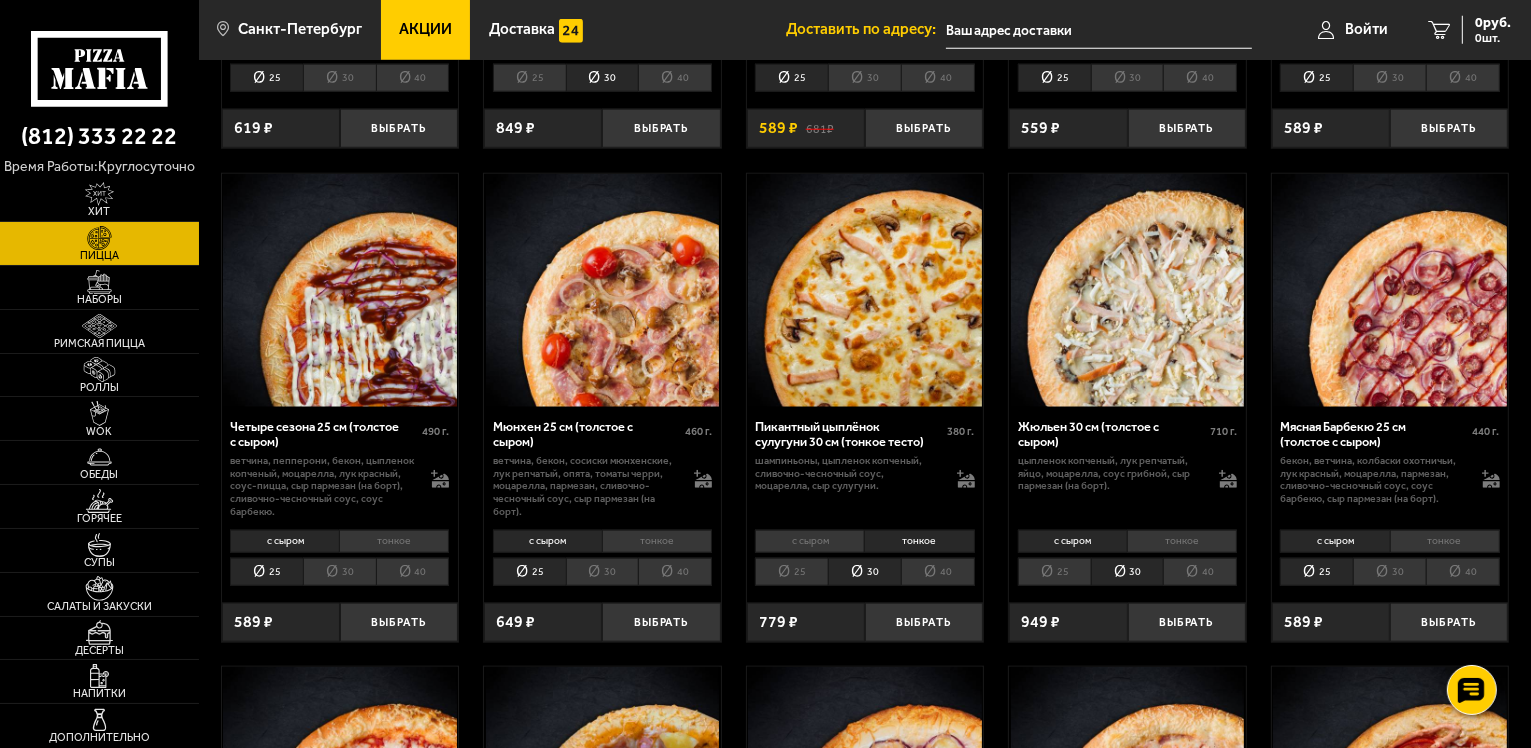 click on "тонкое" at bounding box center (657, 541) 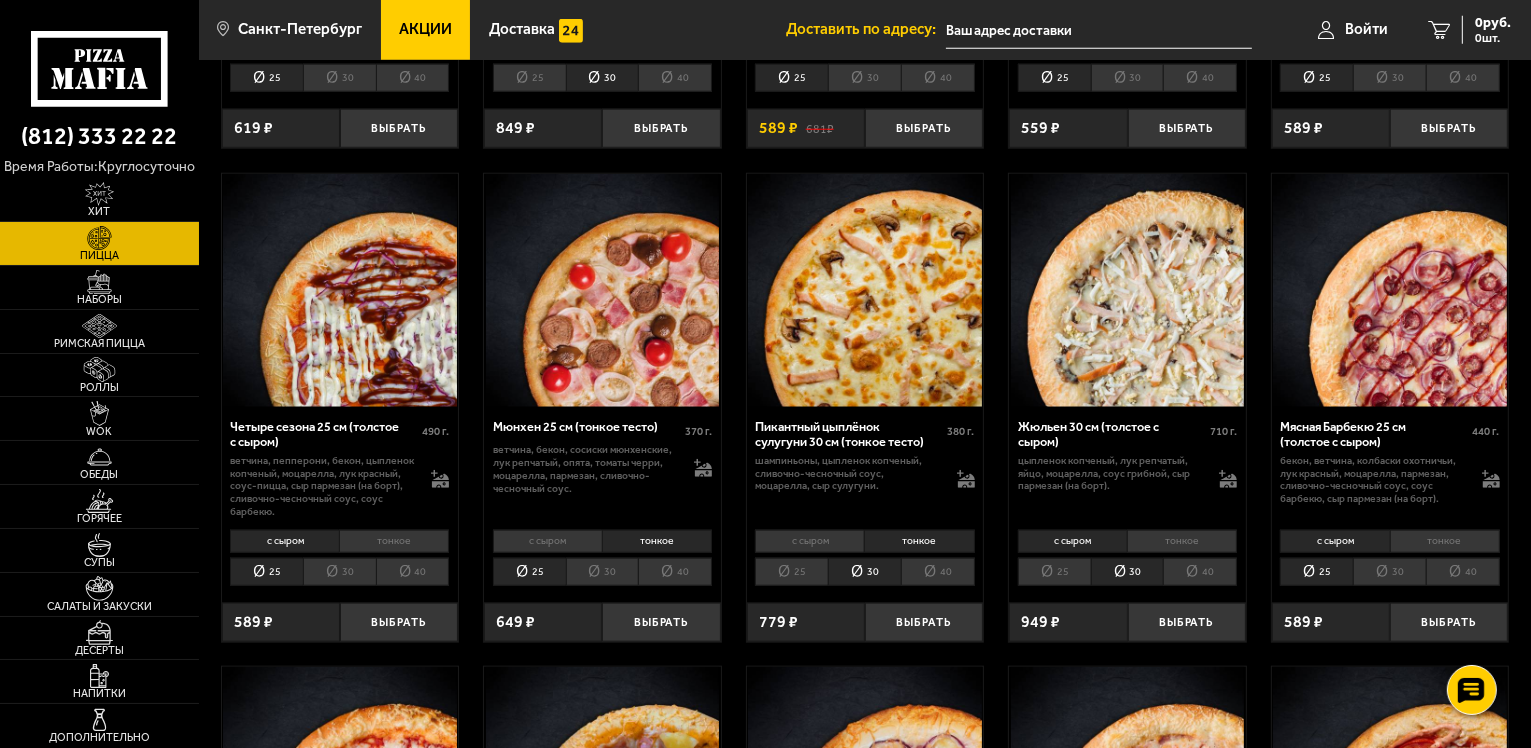 click on "30" at bounding box center [602, 572] 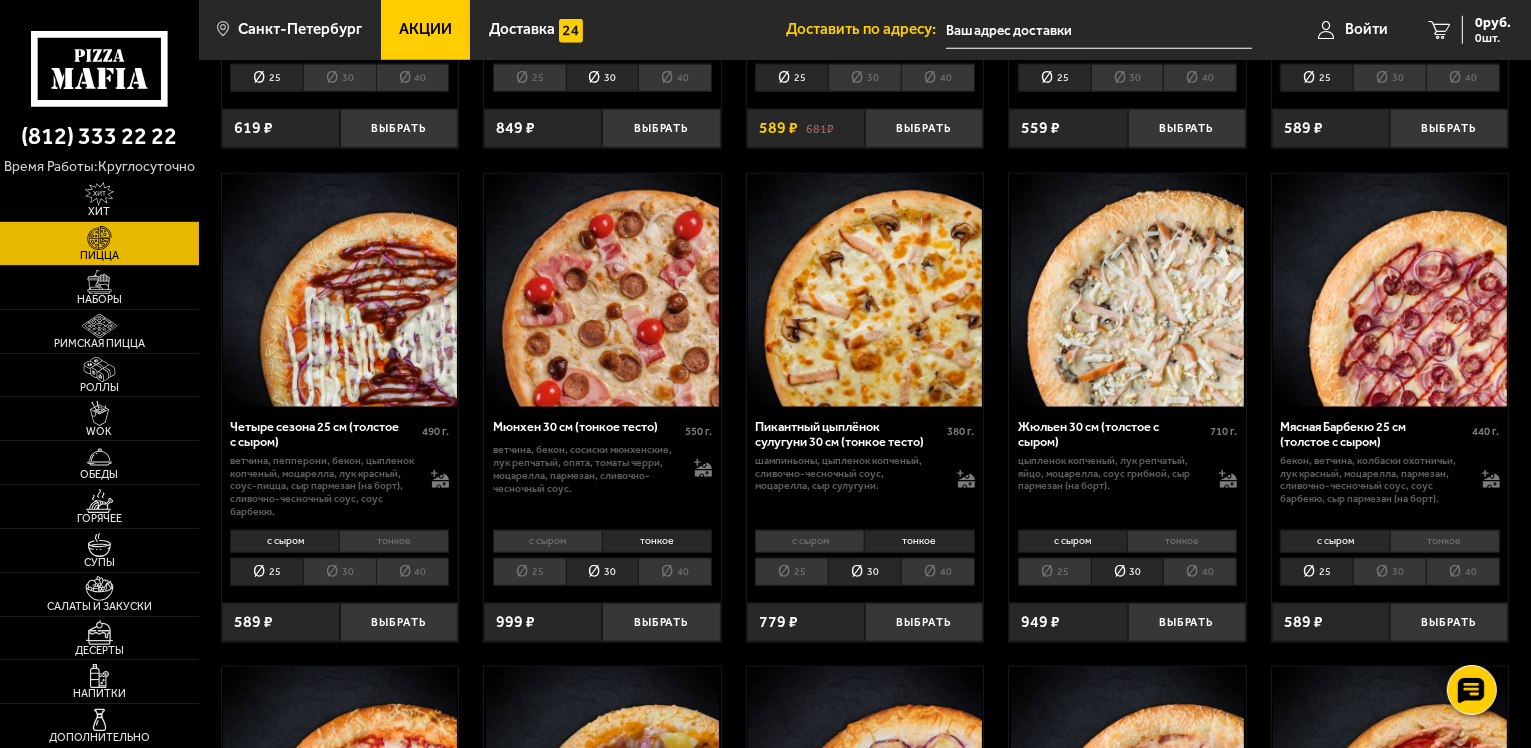 click on "с сыром" at bounding box center (809, 541) 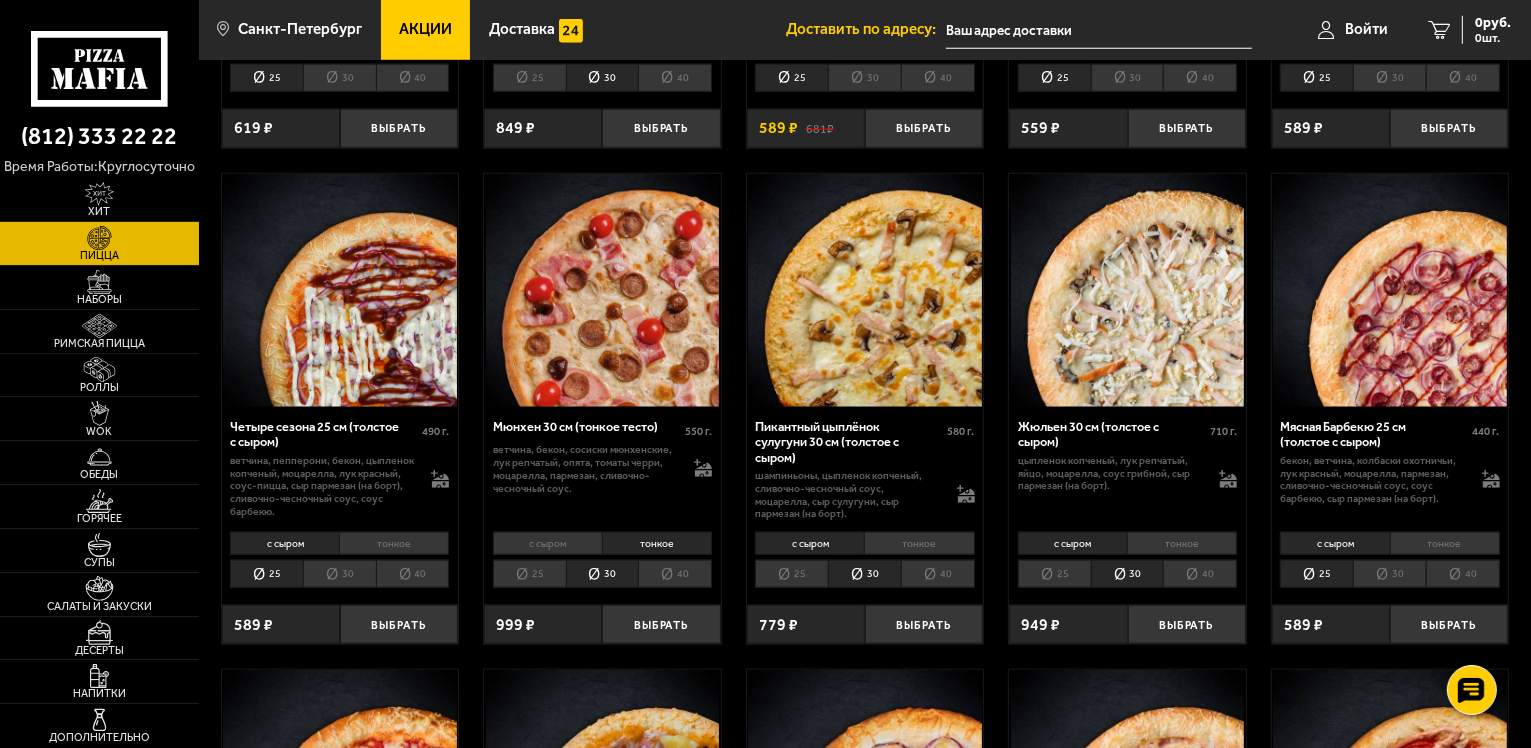 click on "тонкое" at bounding box center (919, 543) 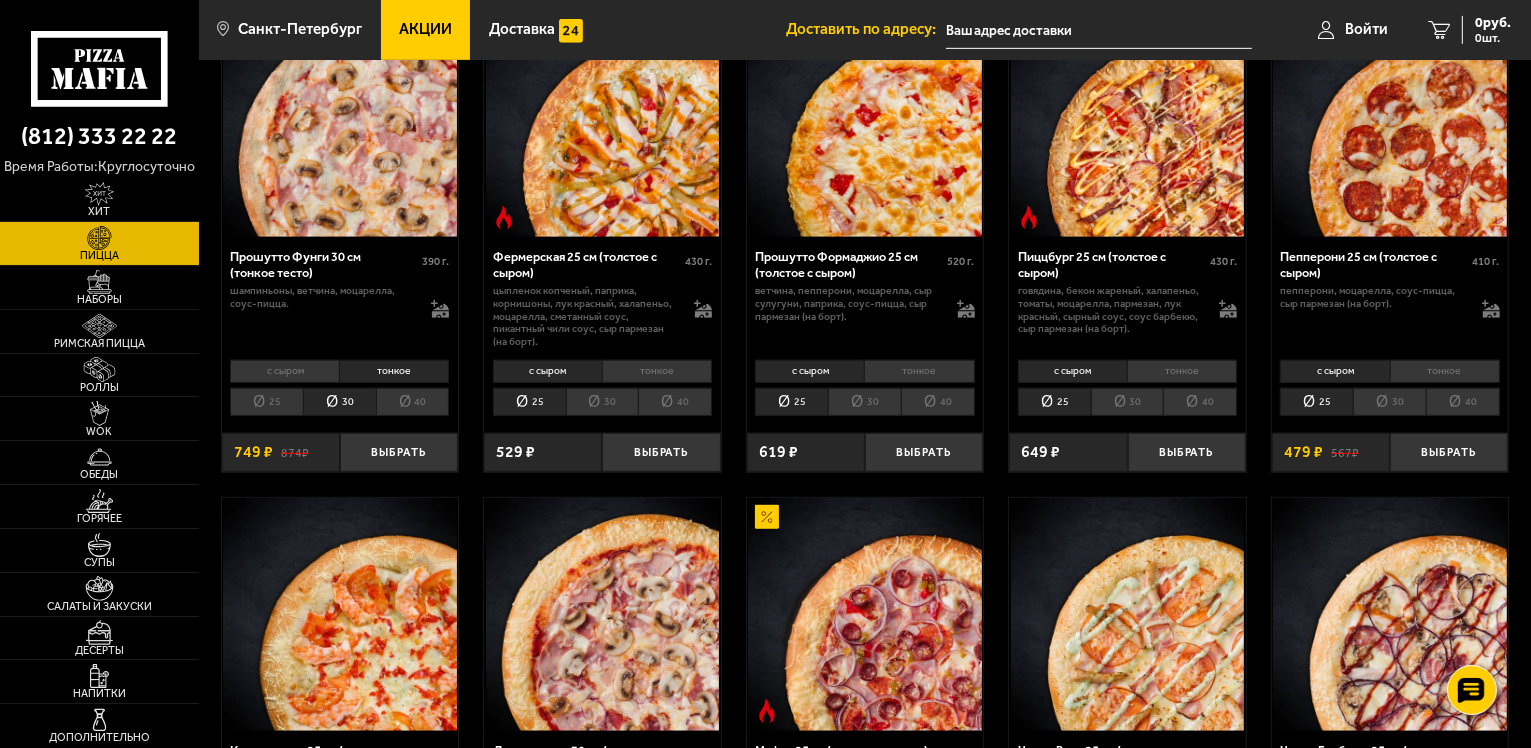 scroll, scrollTop: 800, scrollLeft: 0, axis: vertical 